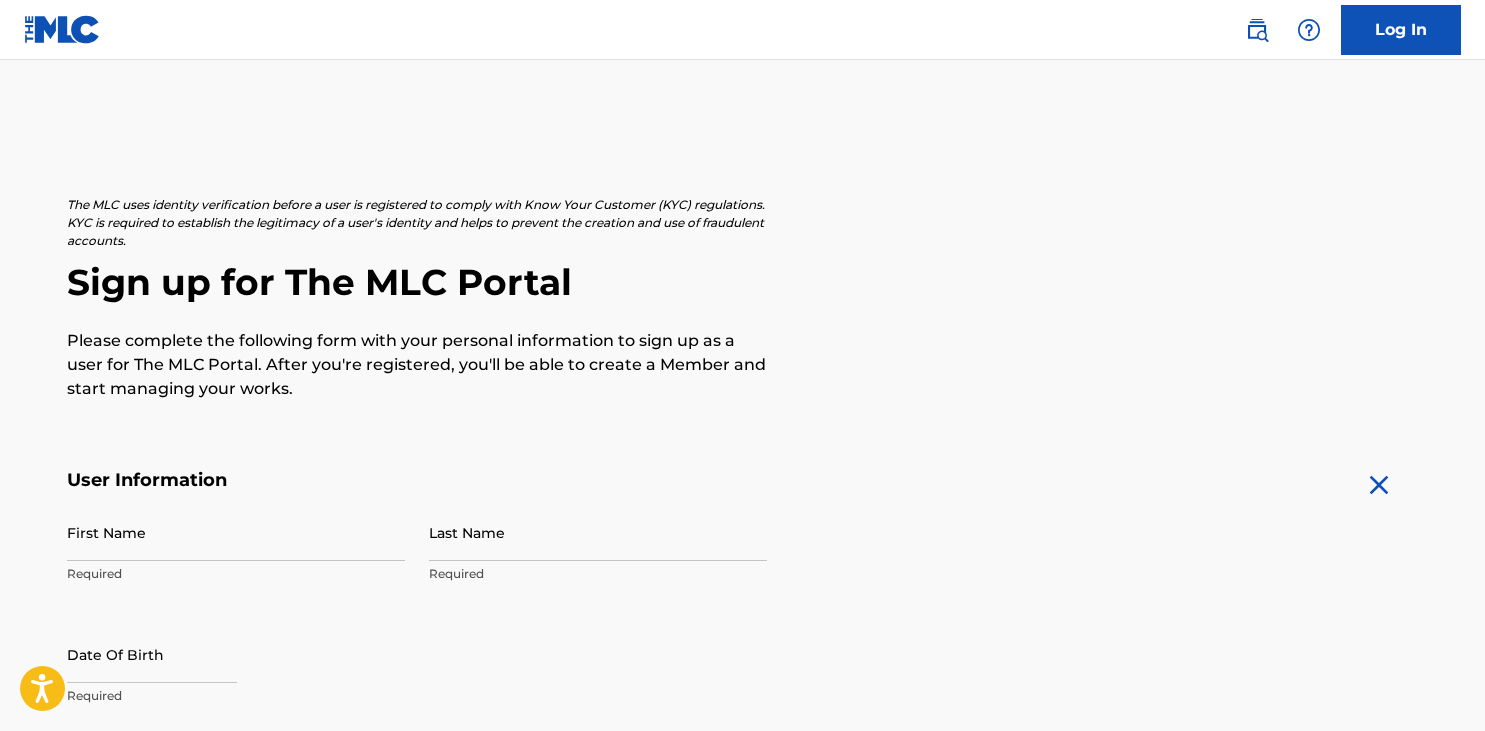 scroll, scrollTop: 0, scrollLeft: 0, axis: both 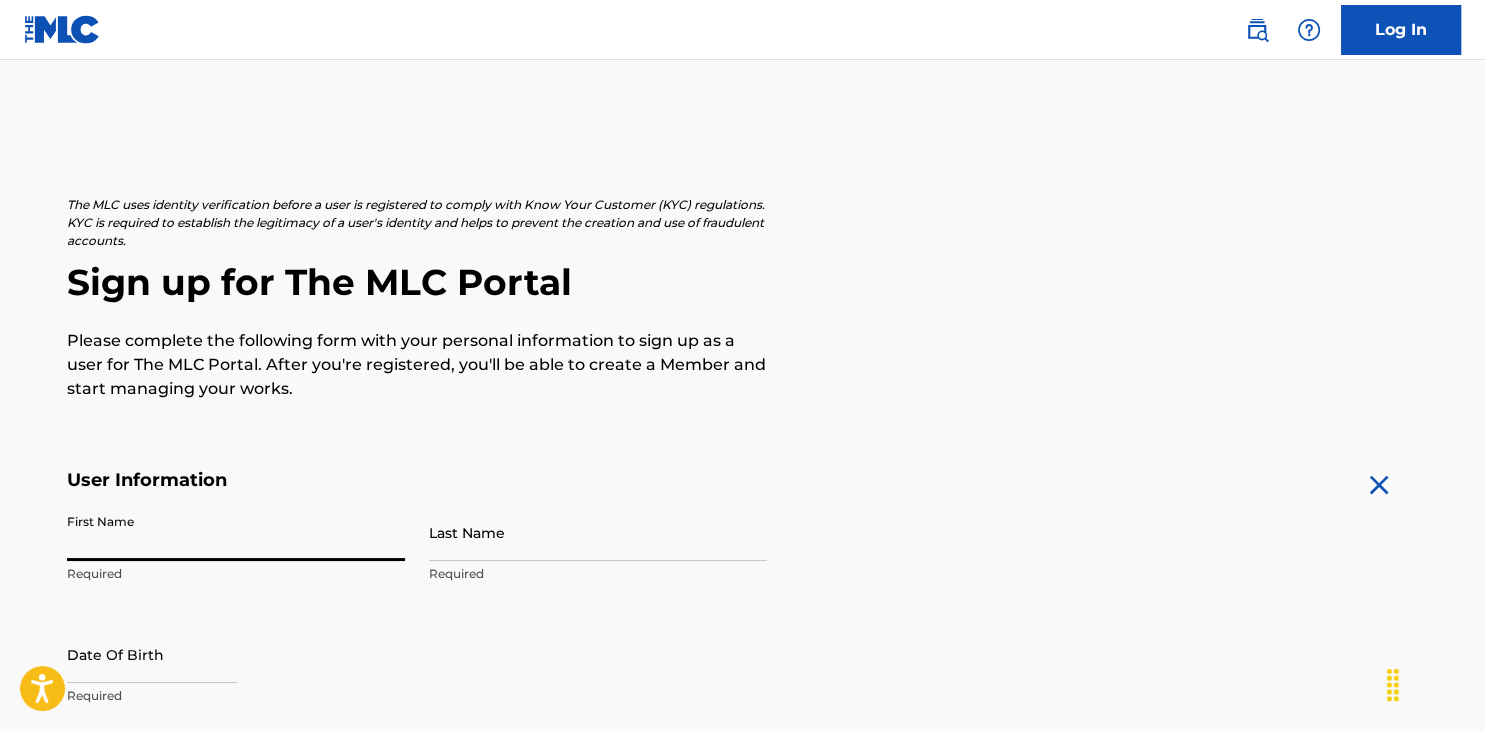 click on "First Name" at bounding box center [236, 532] 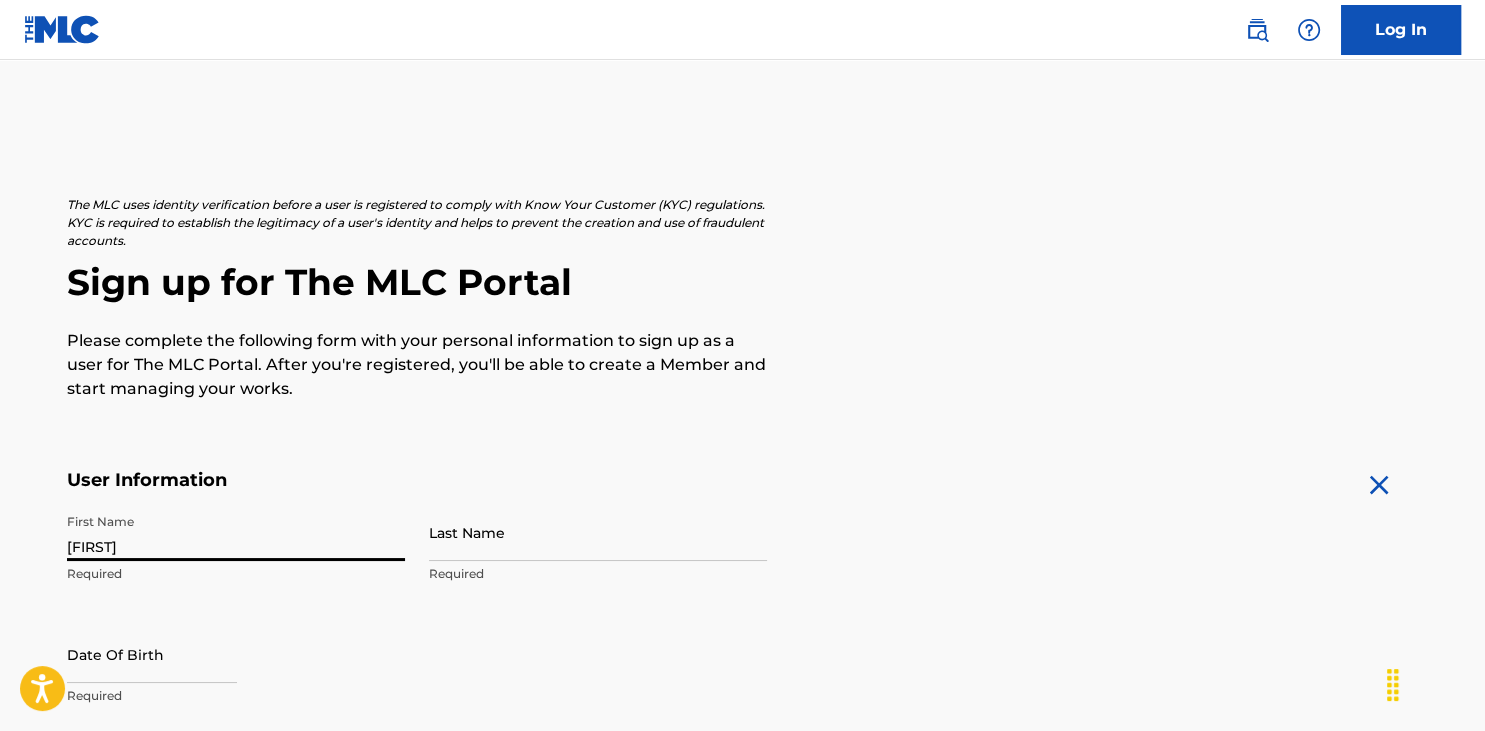 type on "[FIRST]" 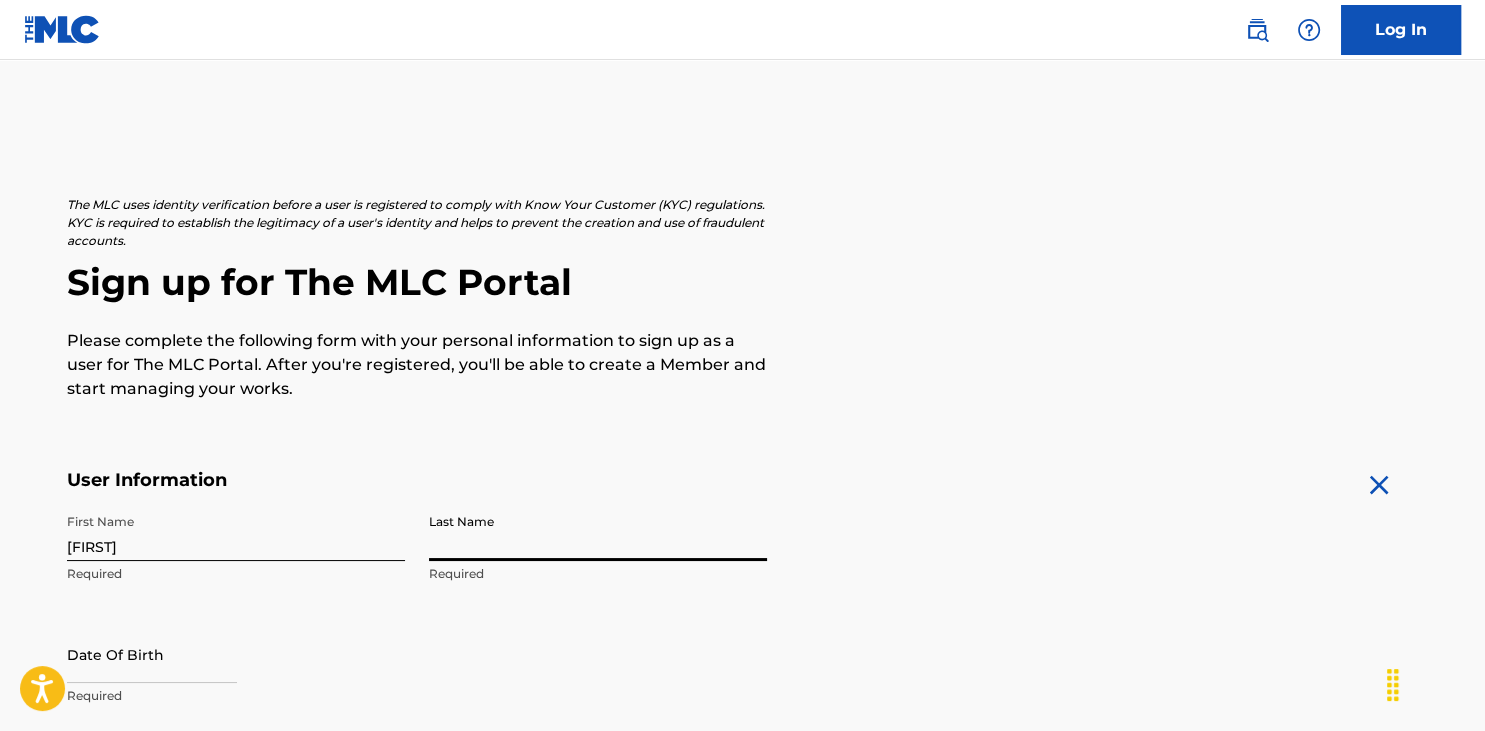 click on "Last Name" at bounding box center (598, 532) 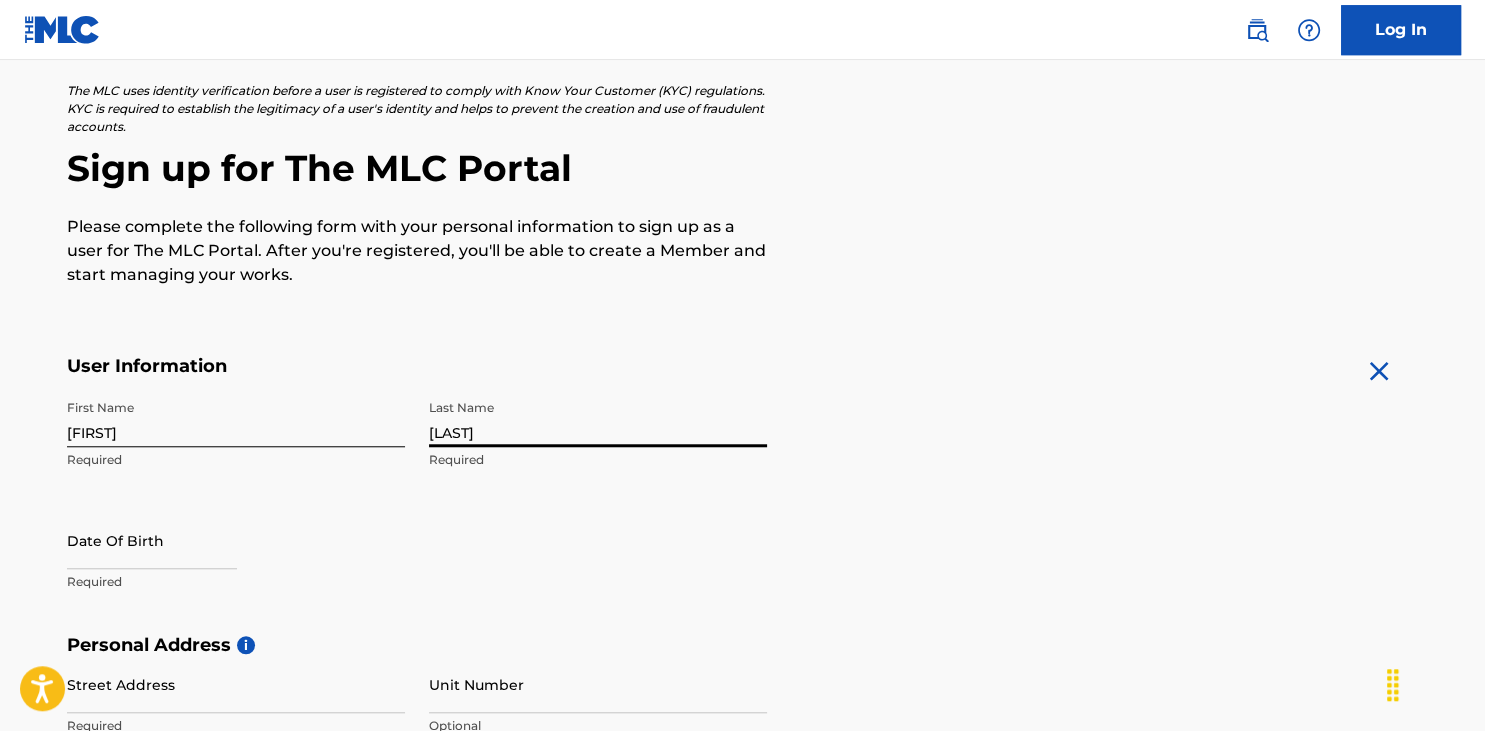 scroll, scrollTop: 316, scrollLeft: 0, axis: vertical 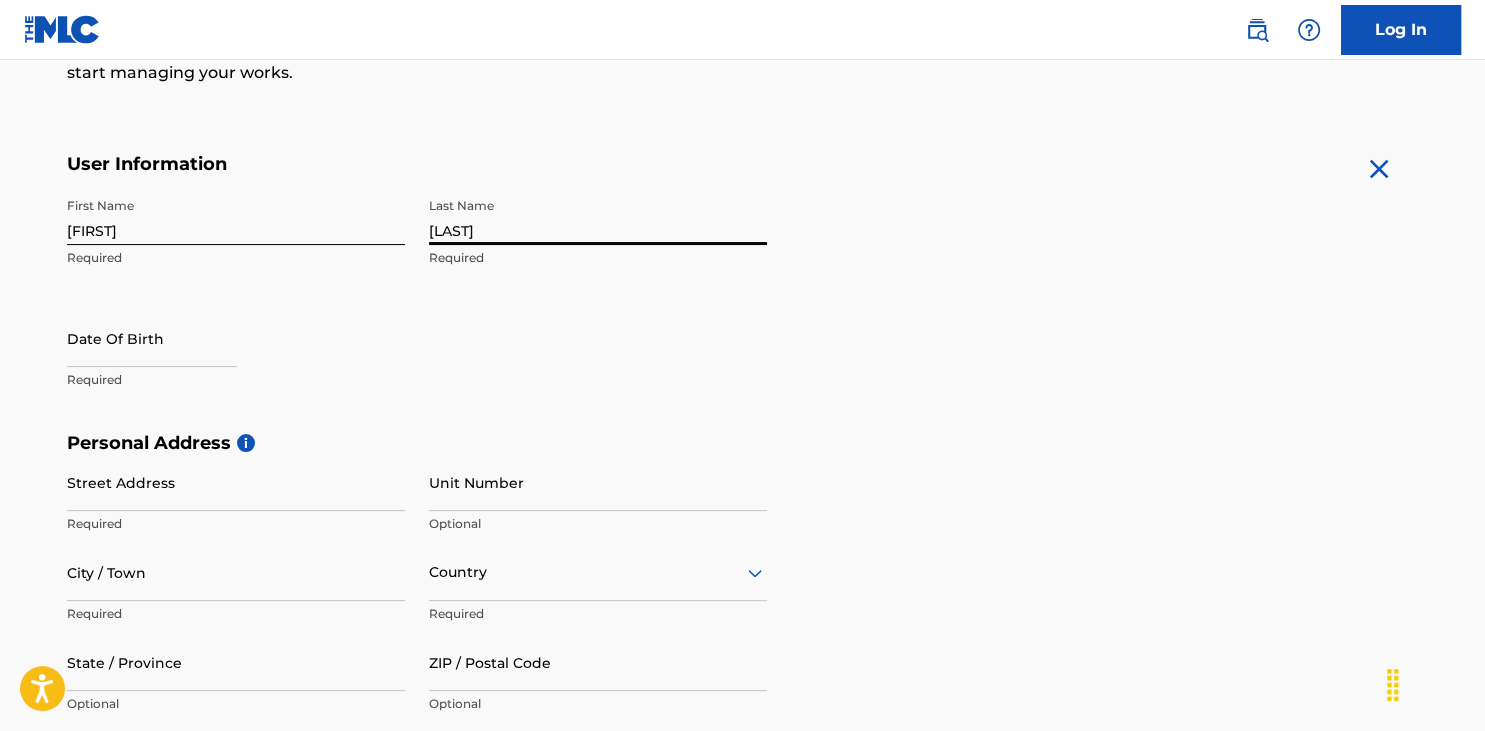 click on "[LAST]" at bounding box center [598, 216] 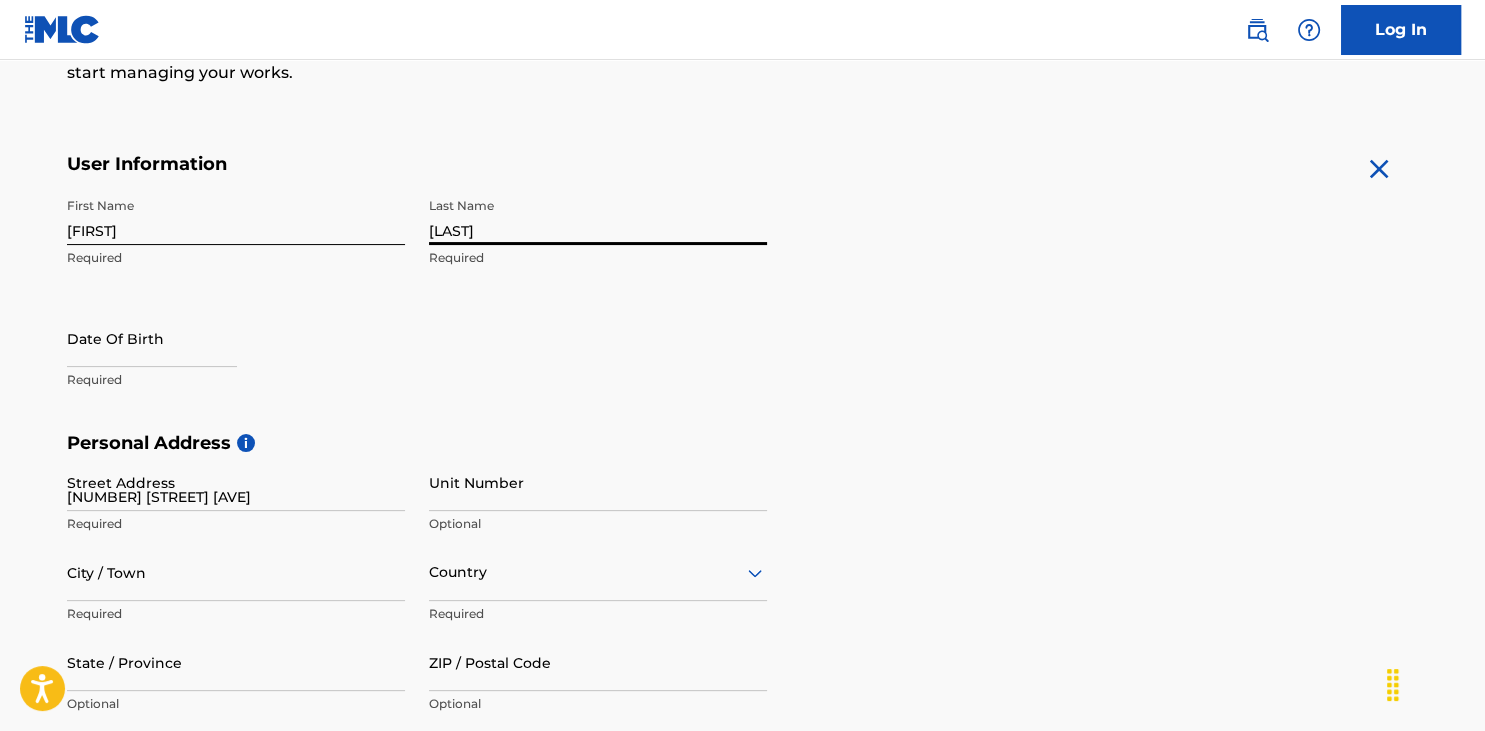 type on "[CITY]" 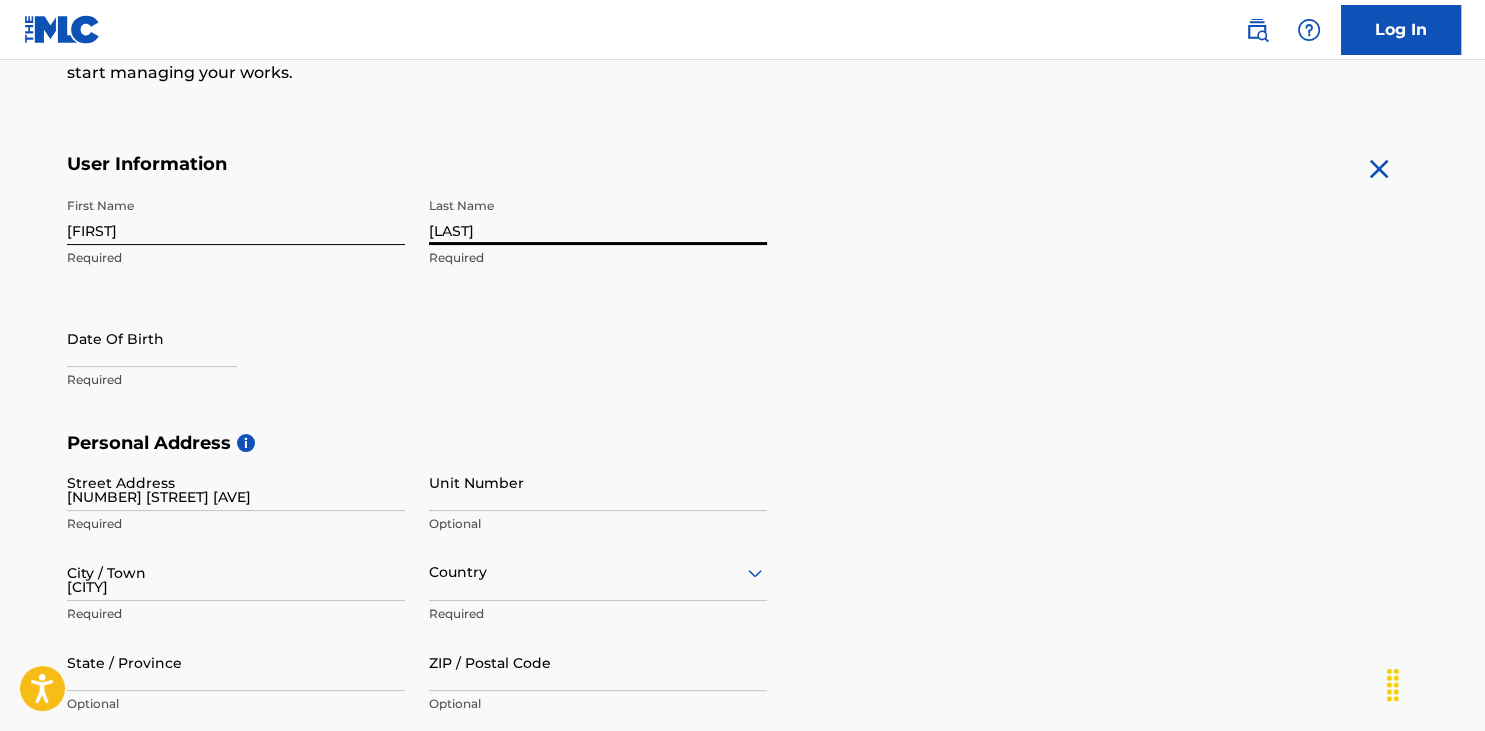 type on "CA" 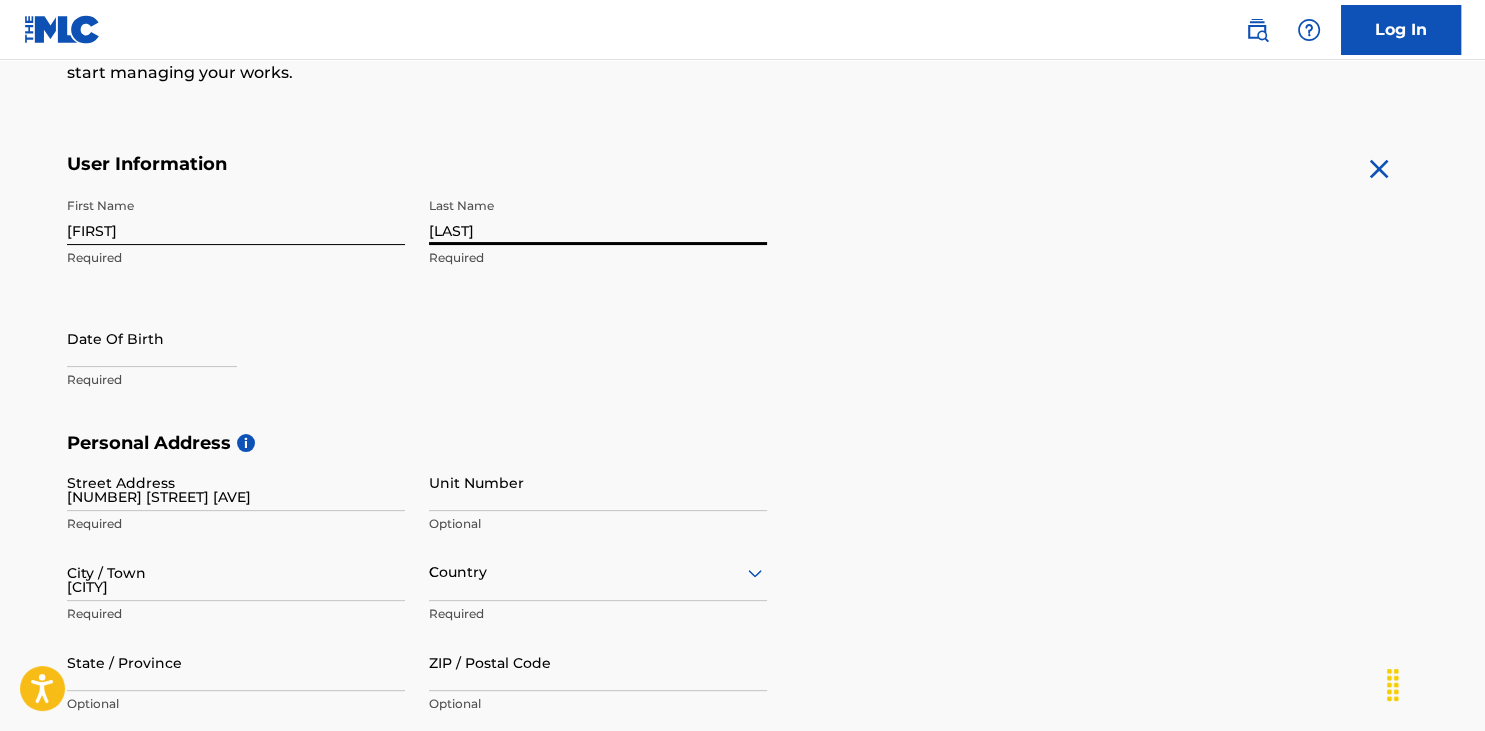 type on "BC" 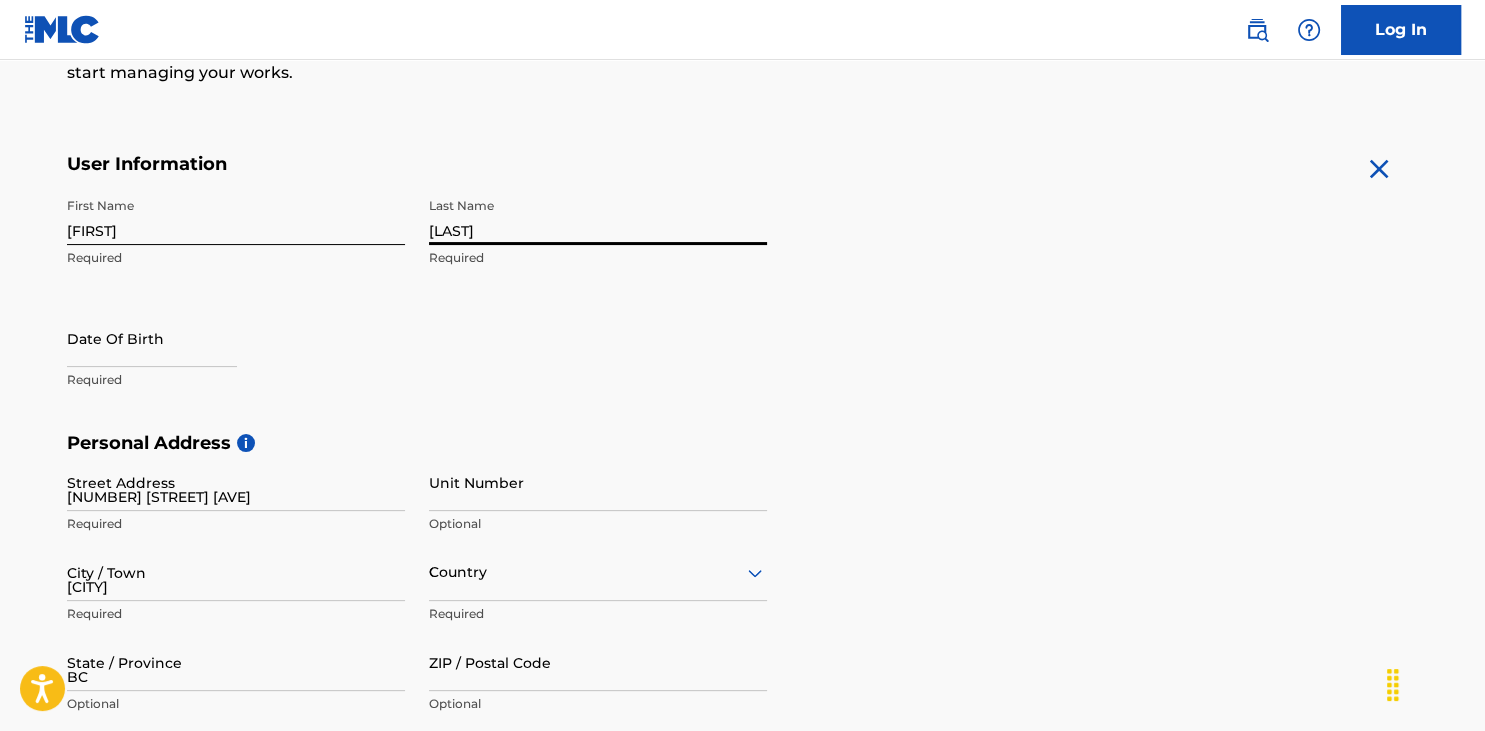 type on "[POSTAL_CODE]" 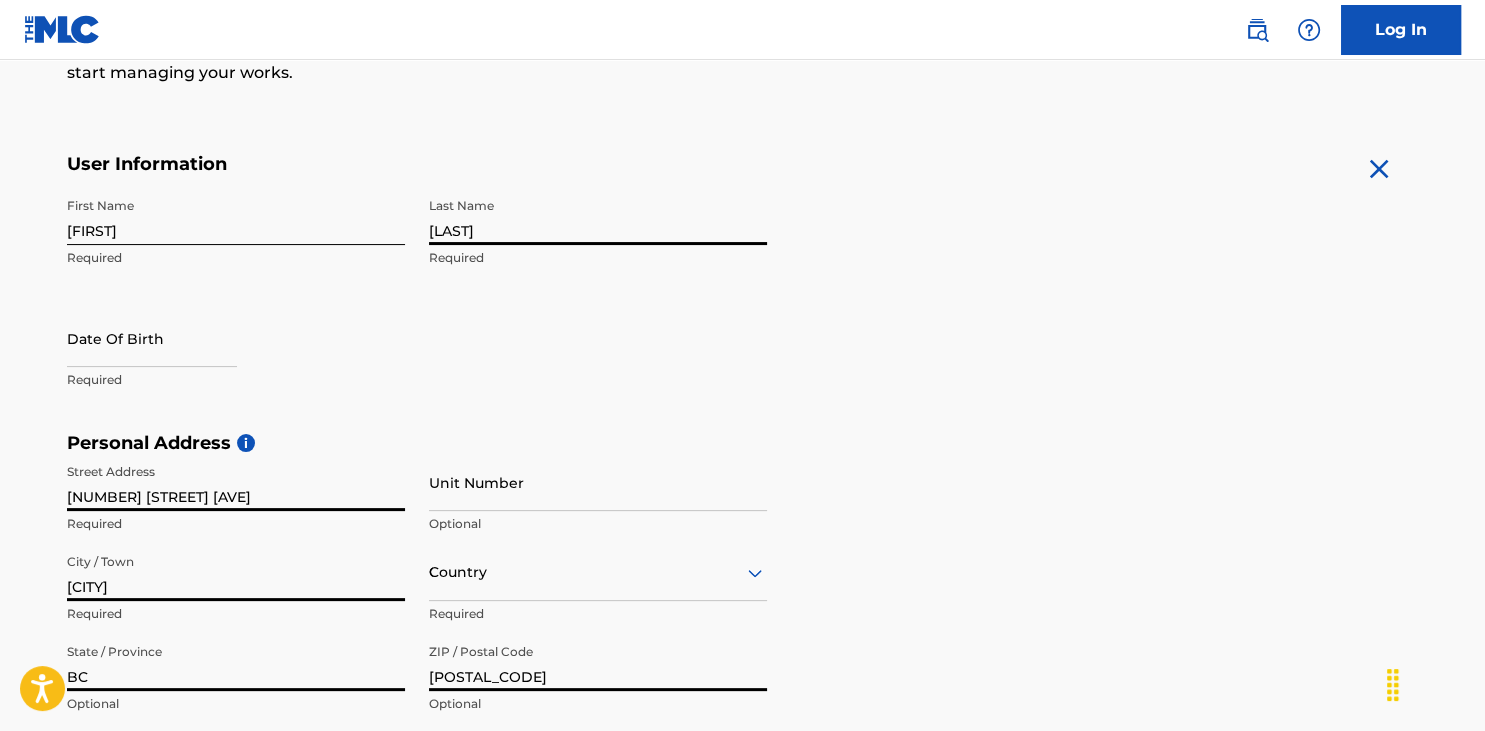 scroll, scrollTop: 487, scrollLeft: 0, axis: vertical 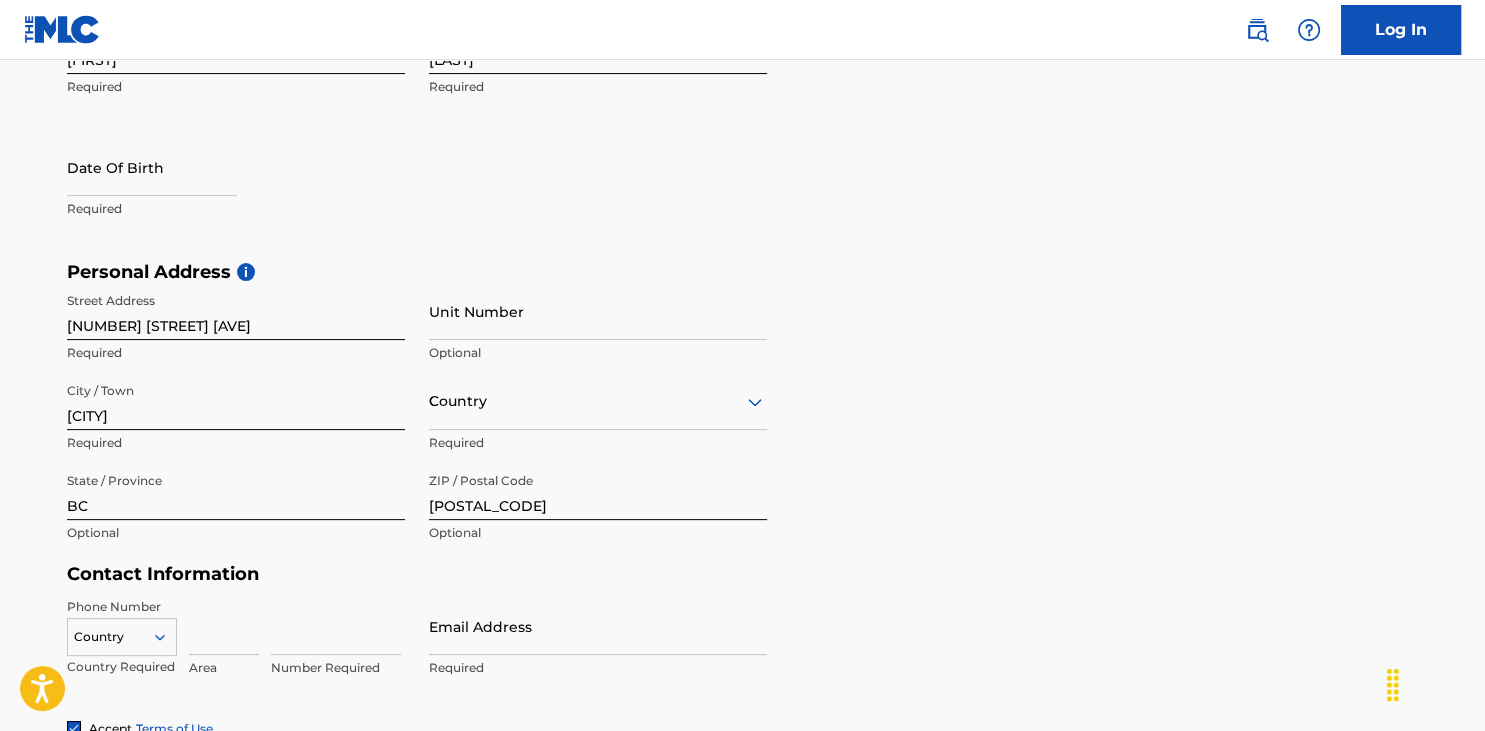 type on "CA" 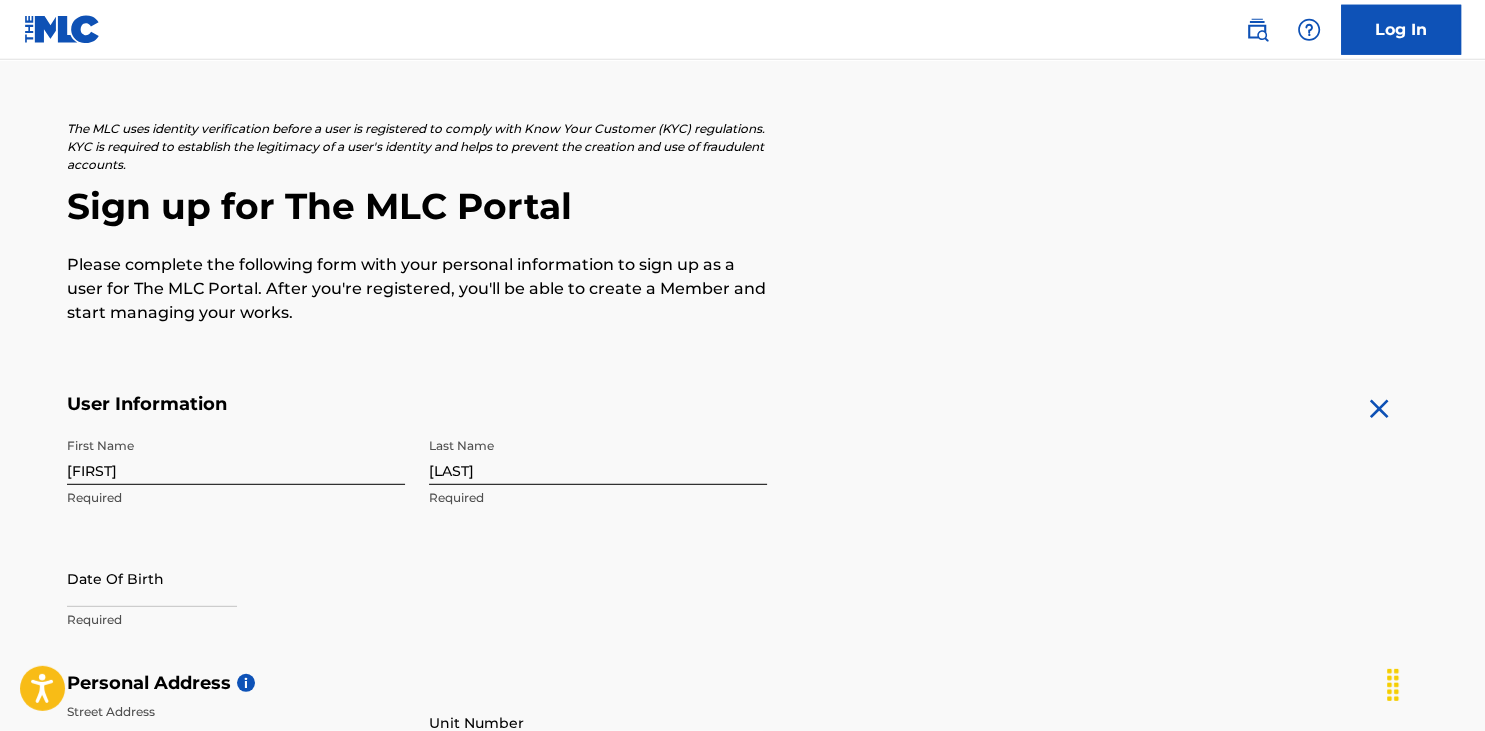 scroll, scrollTop: 64, scrollLeft: 0, axis: vertical 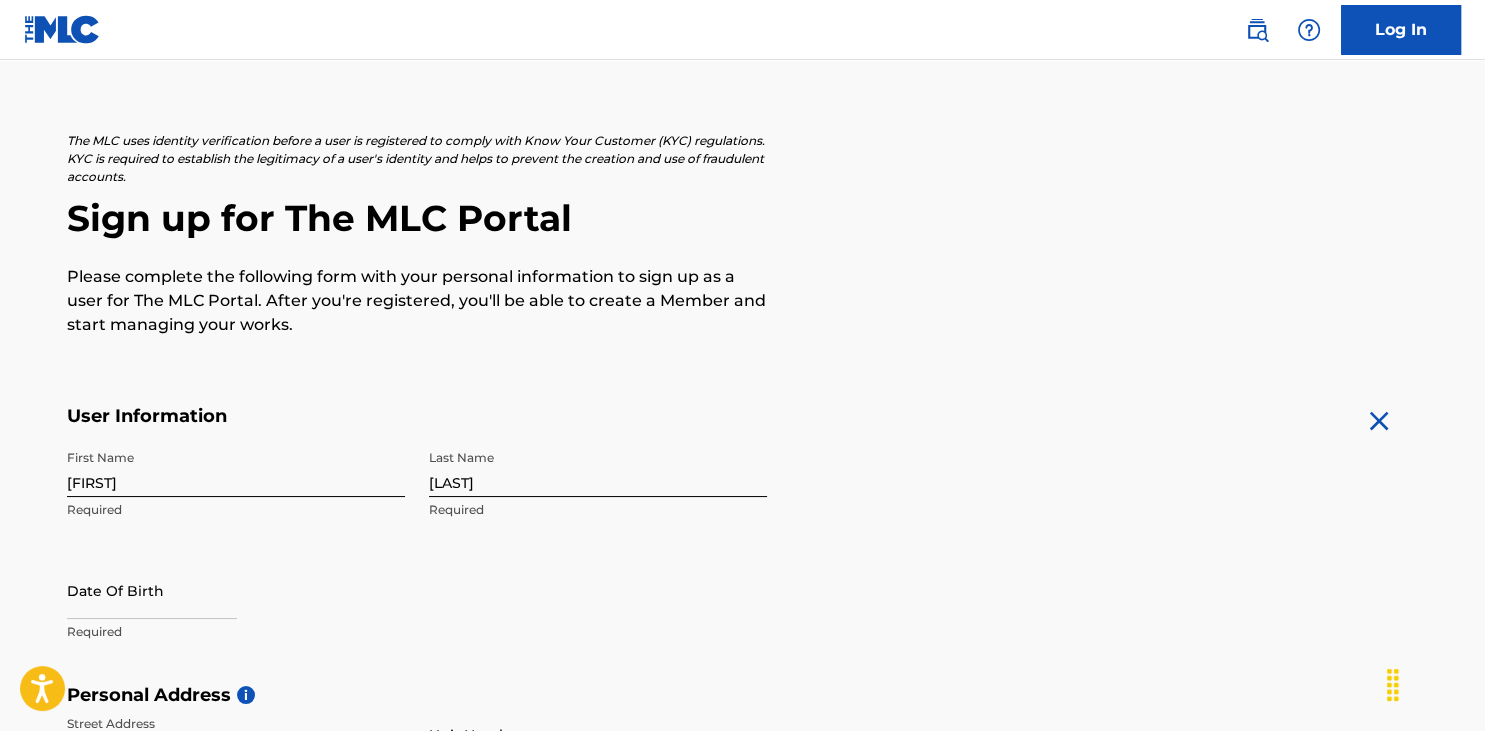 click on "[FIRST]" at bounding box center (236, 468) 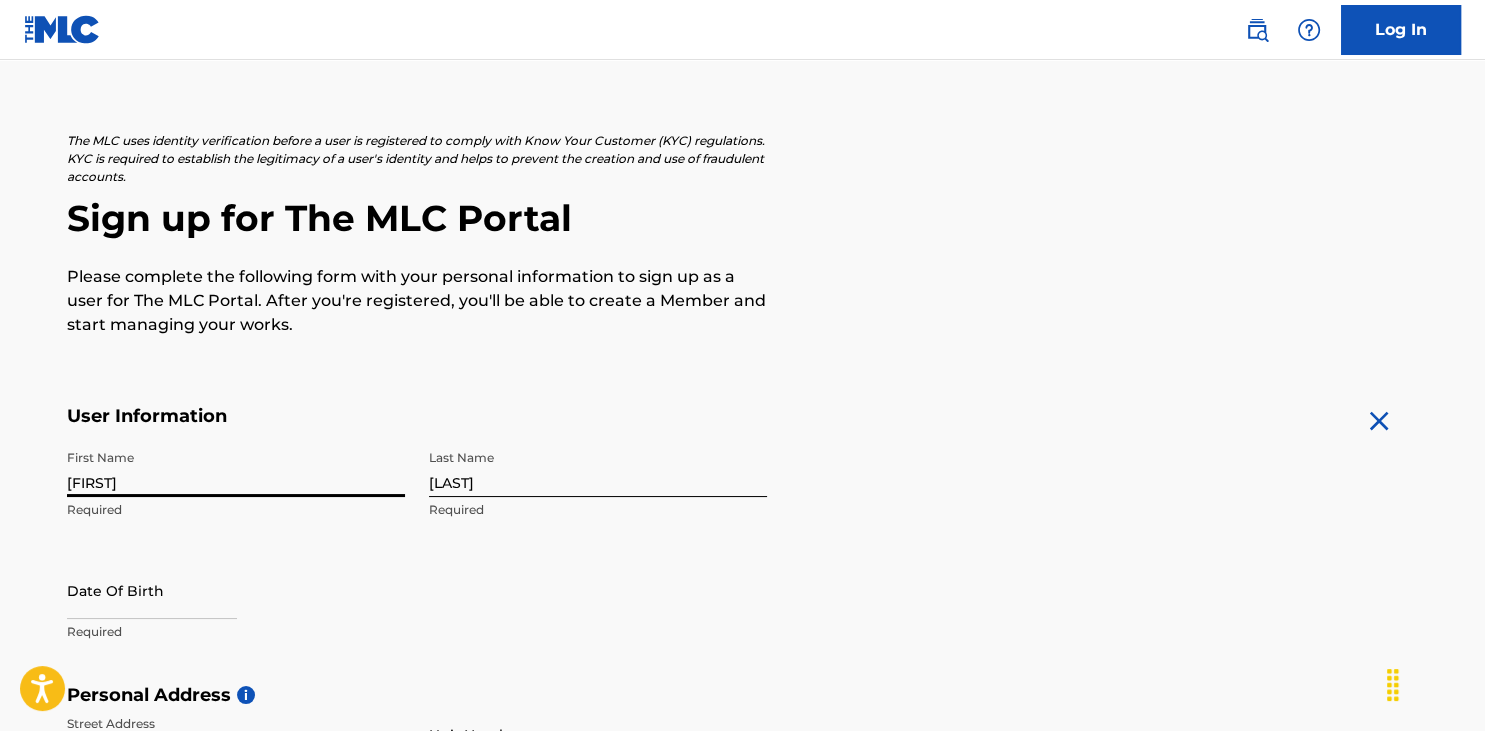 type on "[FIRST]" 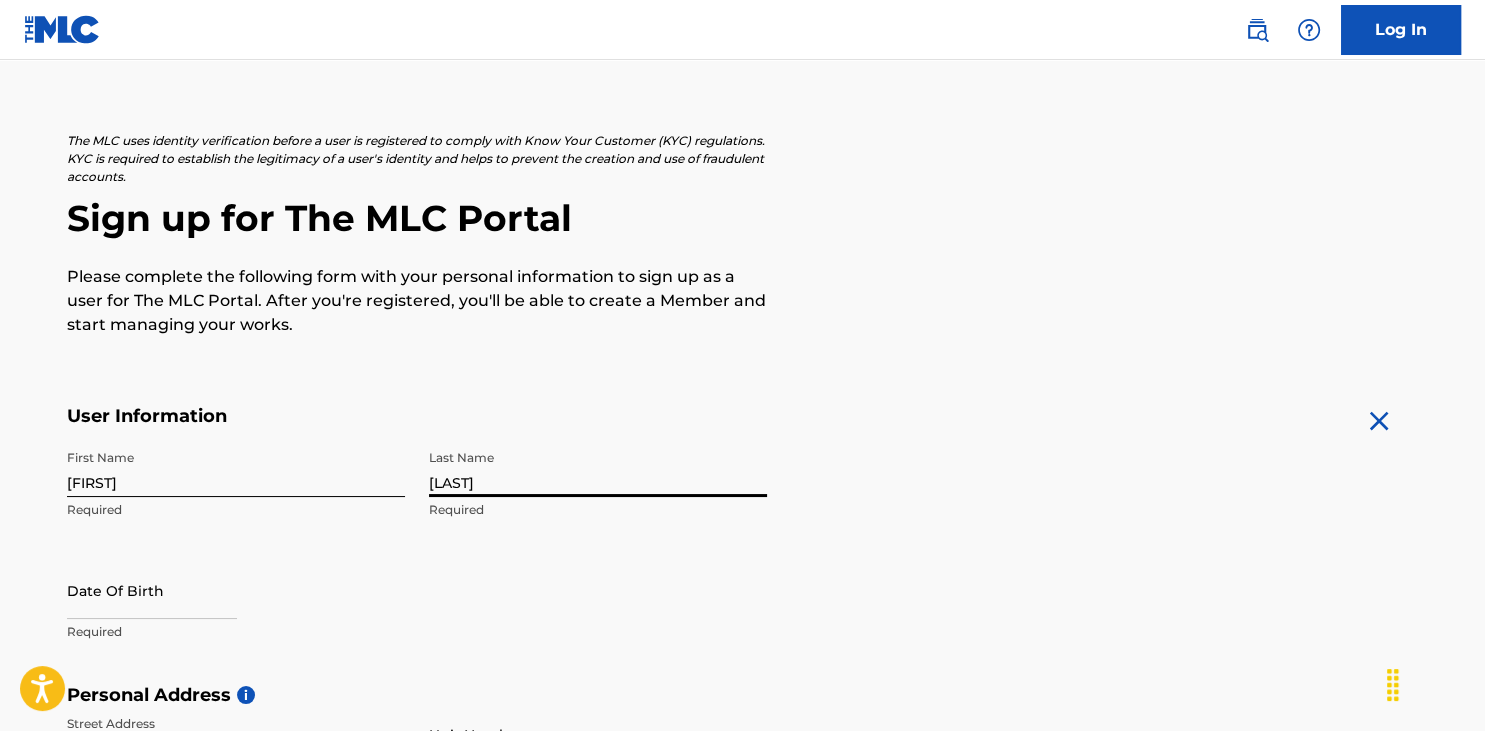 click on "[LAST]" at bounding box center [598, 468] 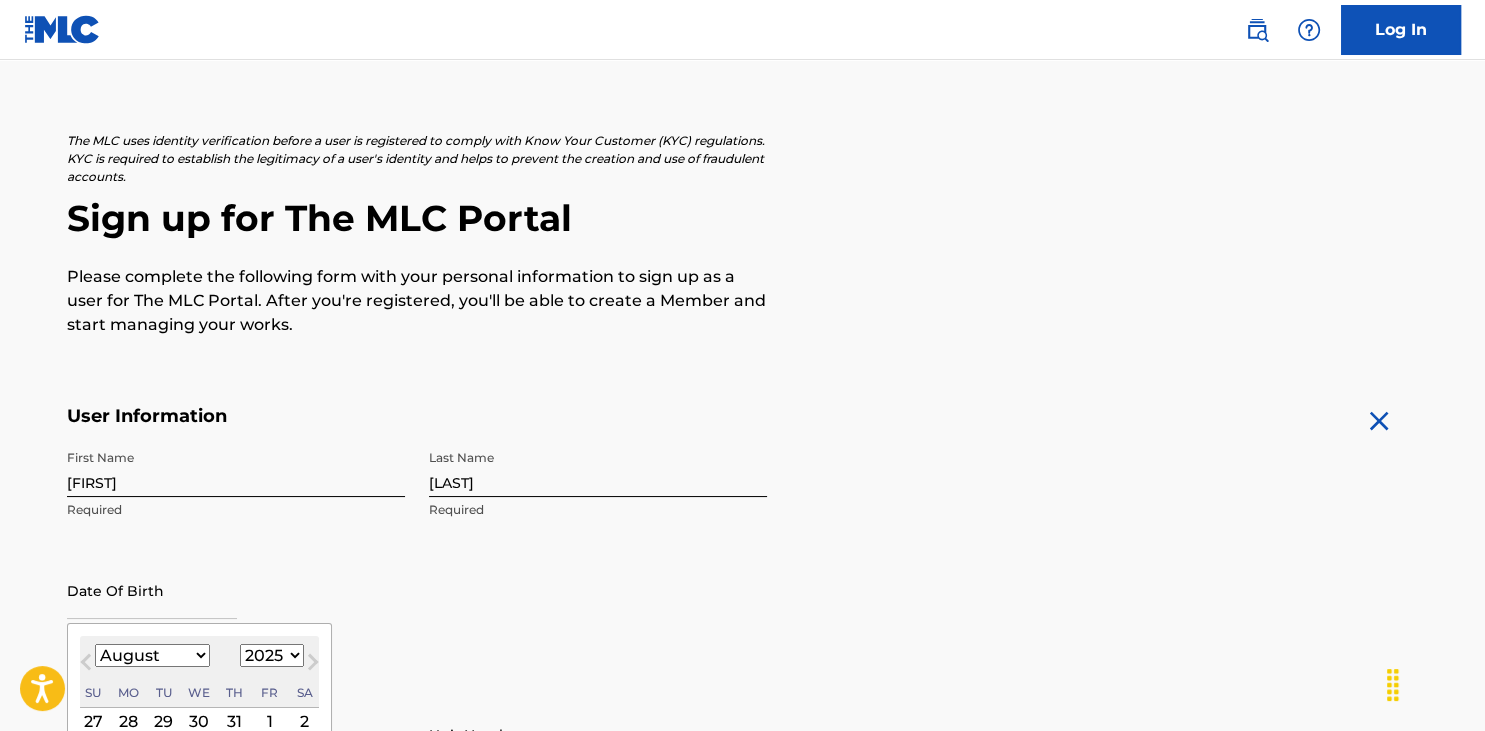 click at bounding box center [152, 590] 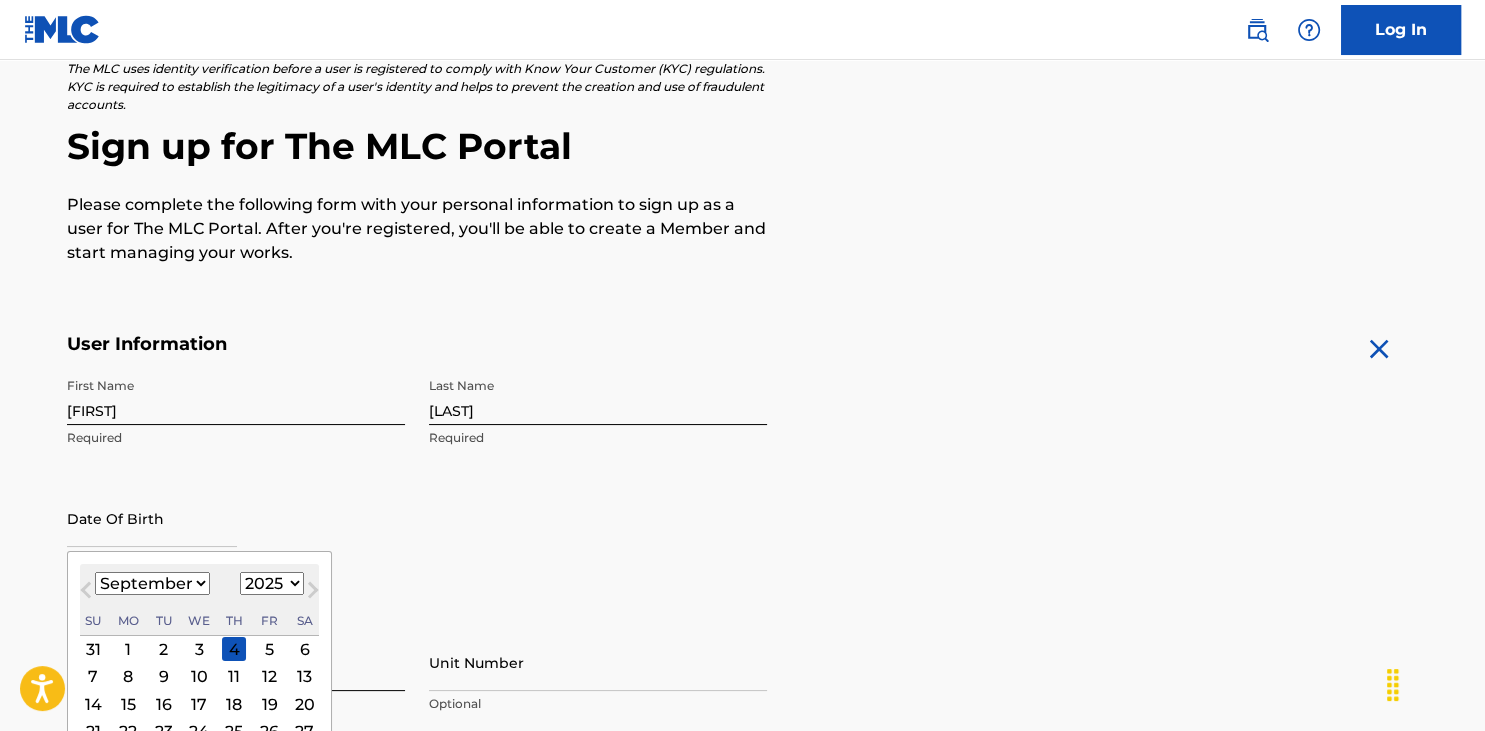scroll, scrollTop: 170, scrollLeft: 0, axis: vertical 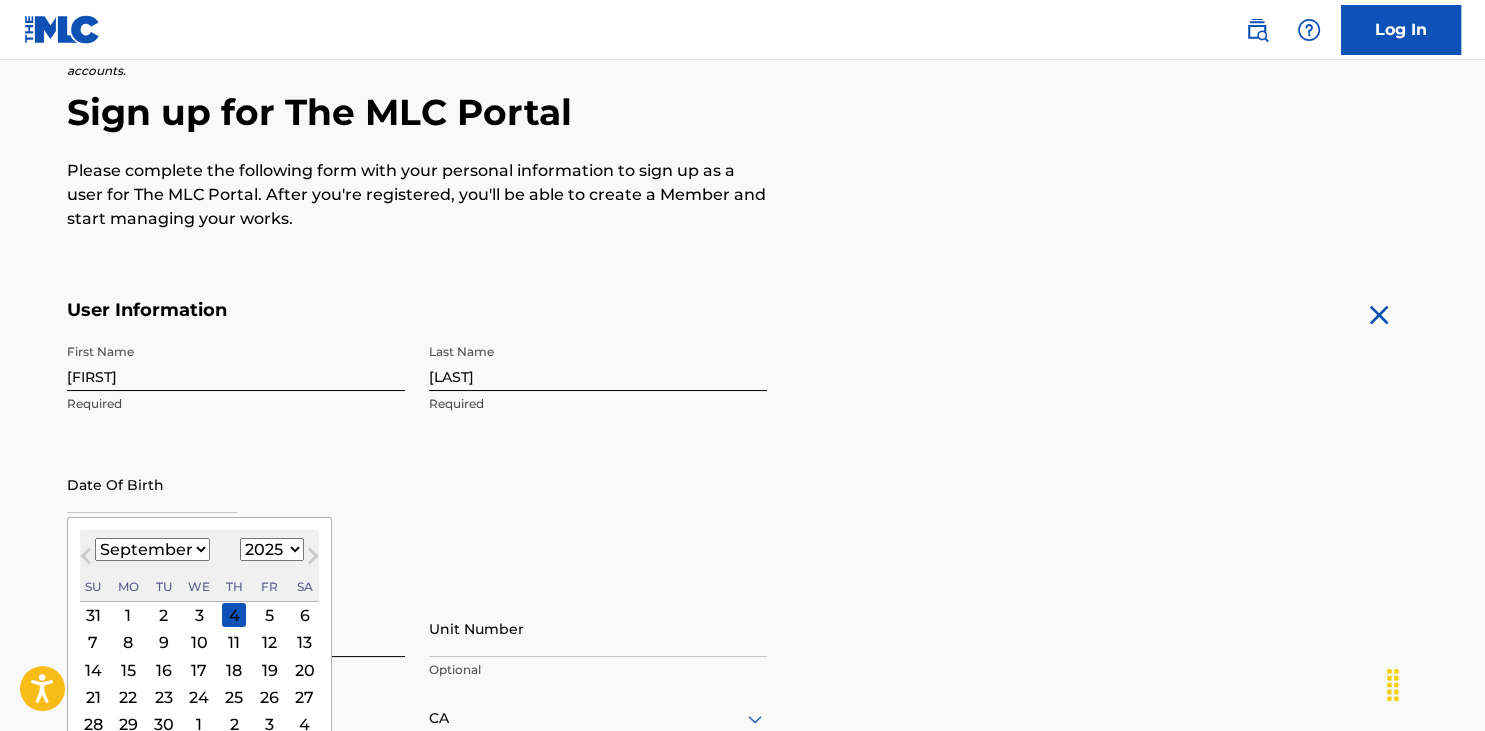 click on "January February March April May June July August September October November December" at bounding box center [152, 549] 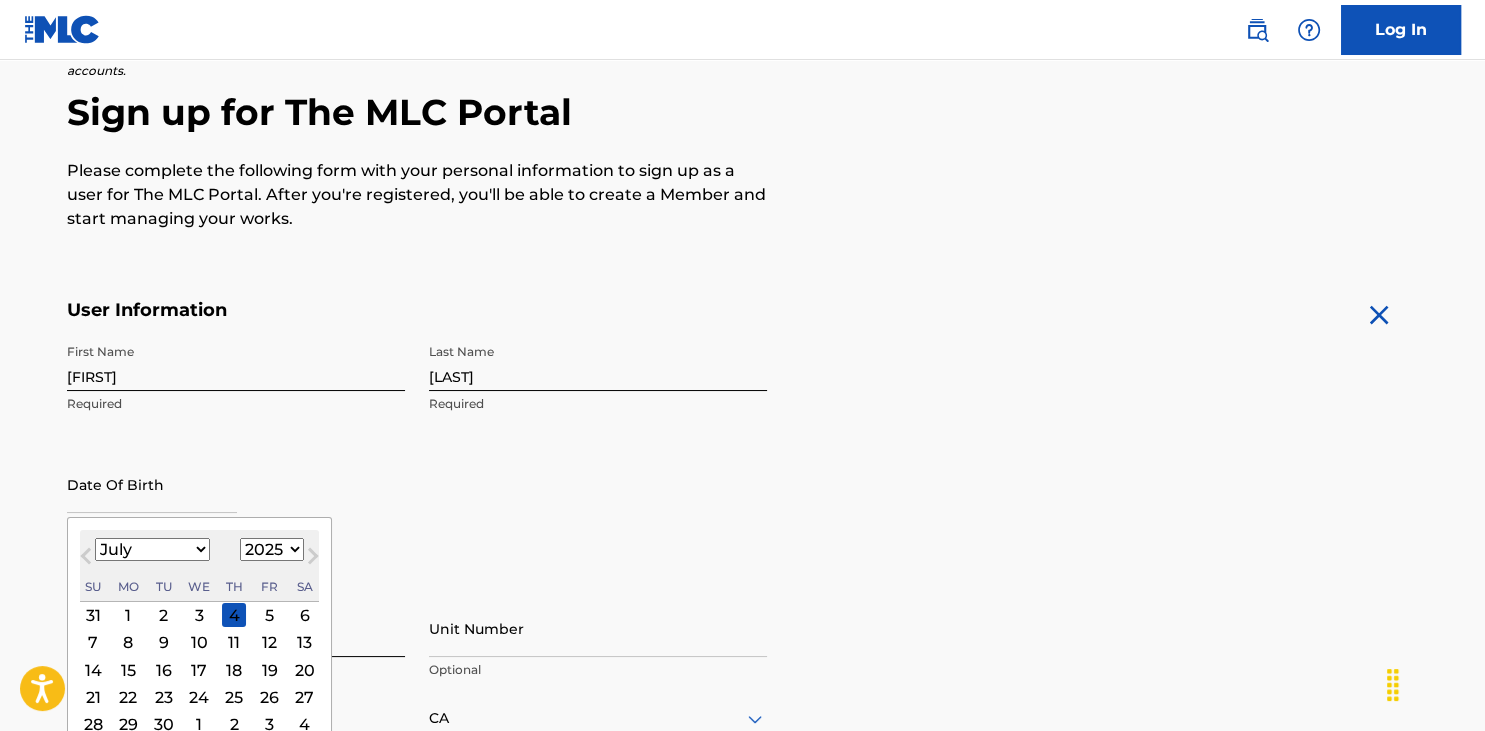click on "July" at bounding box center (0, 0) 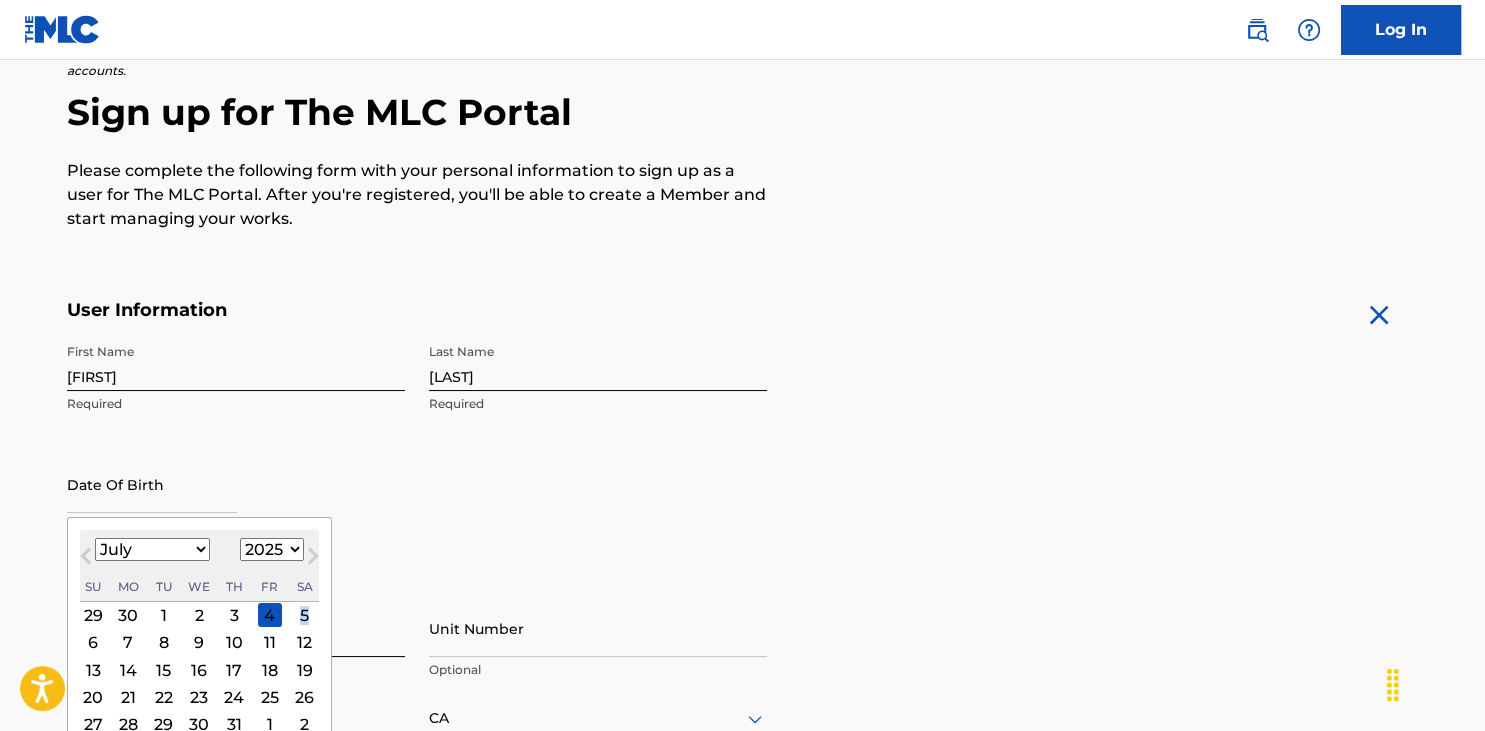 click on "5" at bounding box center (305, 615) 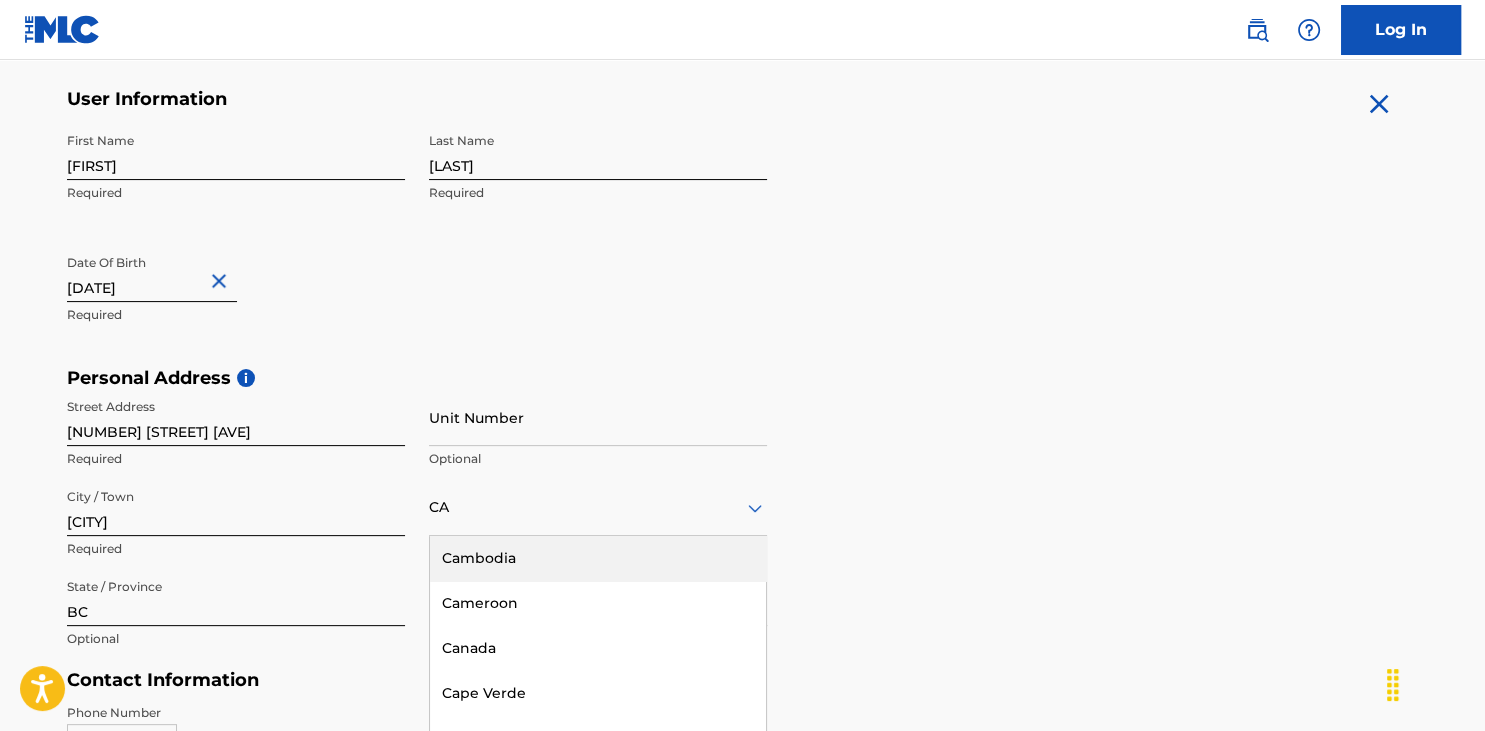 scroll, scrollTop: 592, scrollLeft: 0, axis: vertical 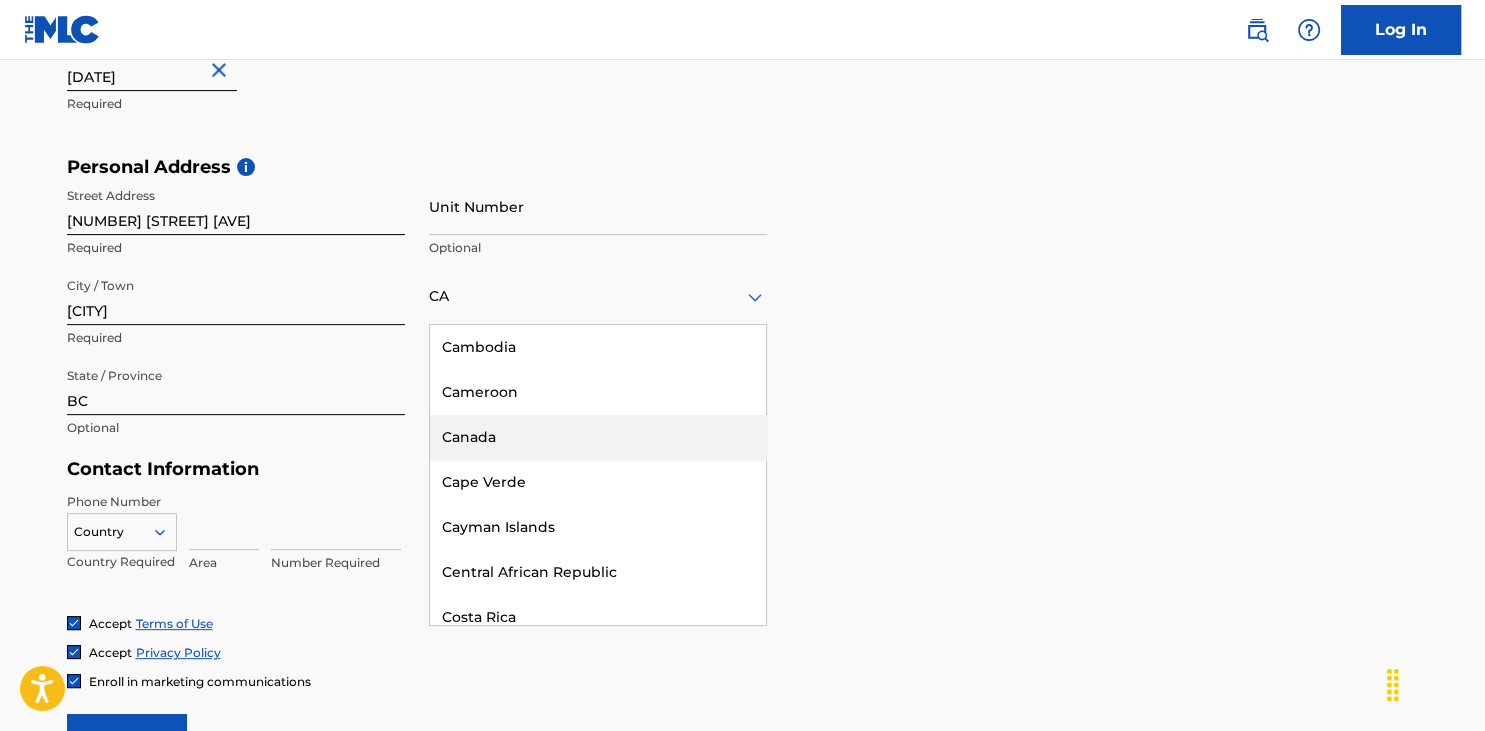 type on "[DATE]" 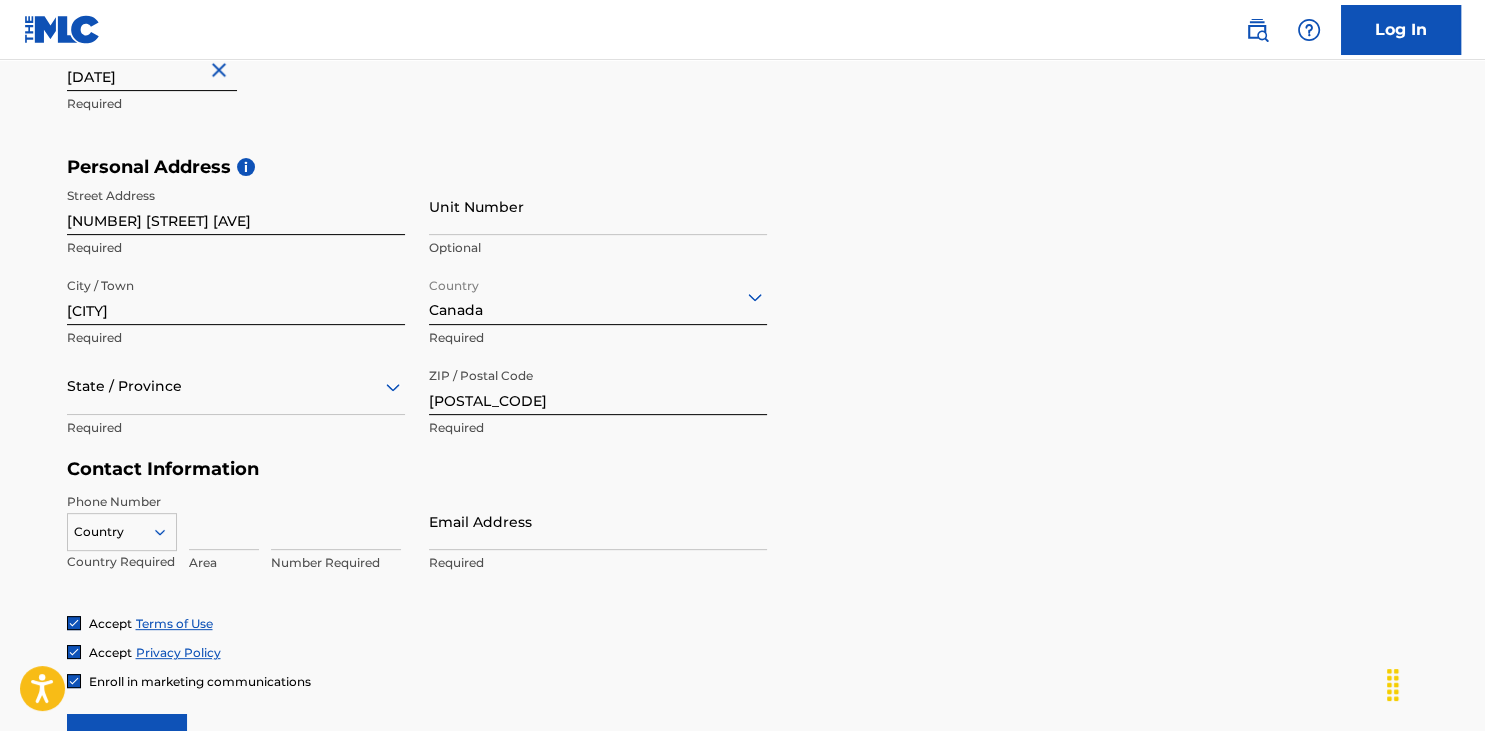 scroll, scrollTop: 704, scrollLeft: 0, axis: vertical 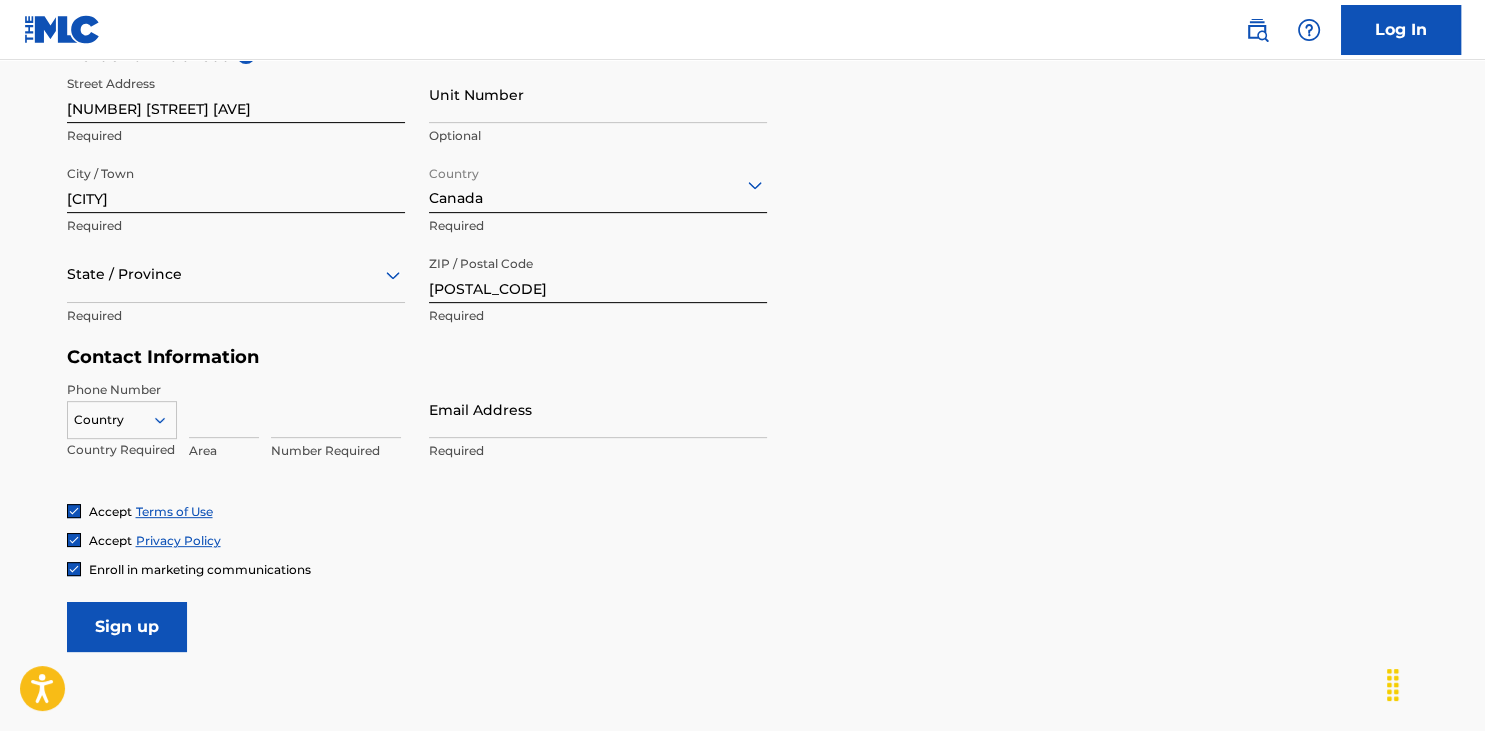 click on "Country" at bounding box center [122, 416] 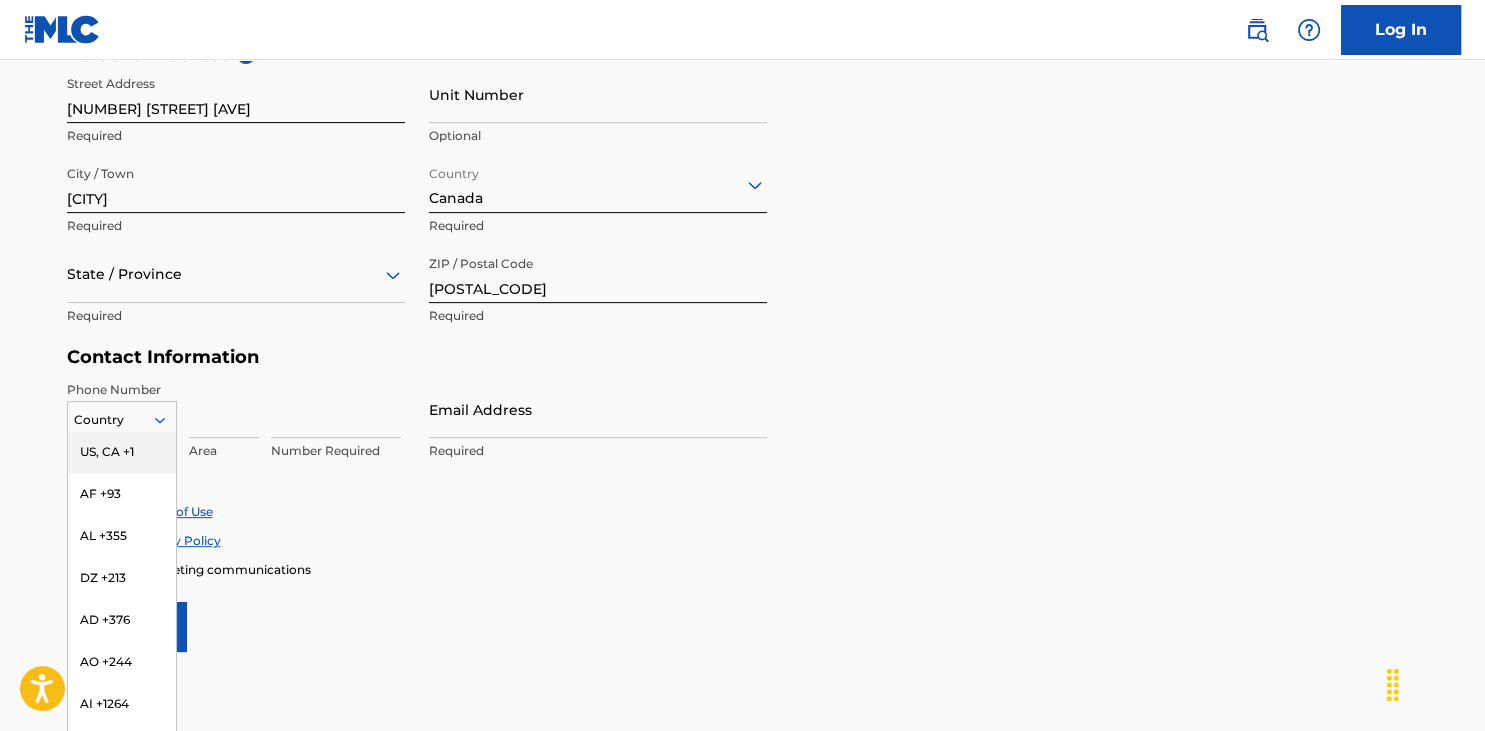 click on "US, CA +1" at bounding box center (122, 452) 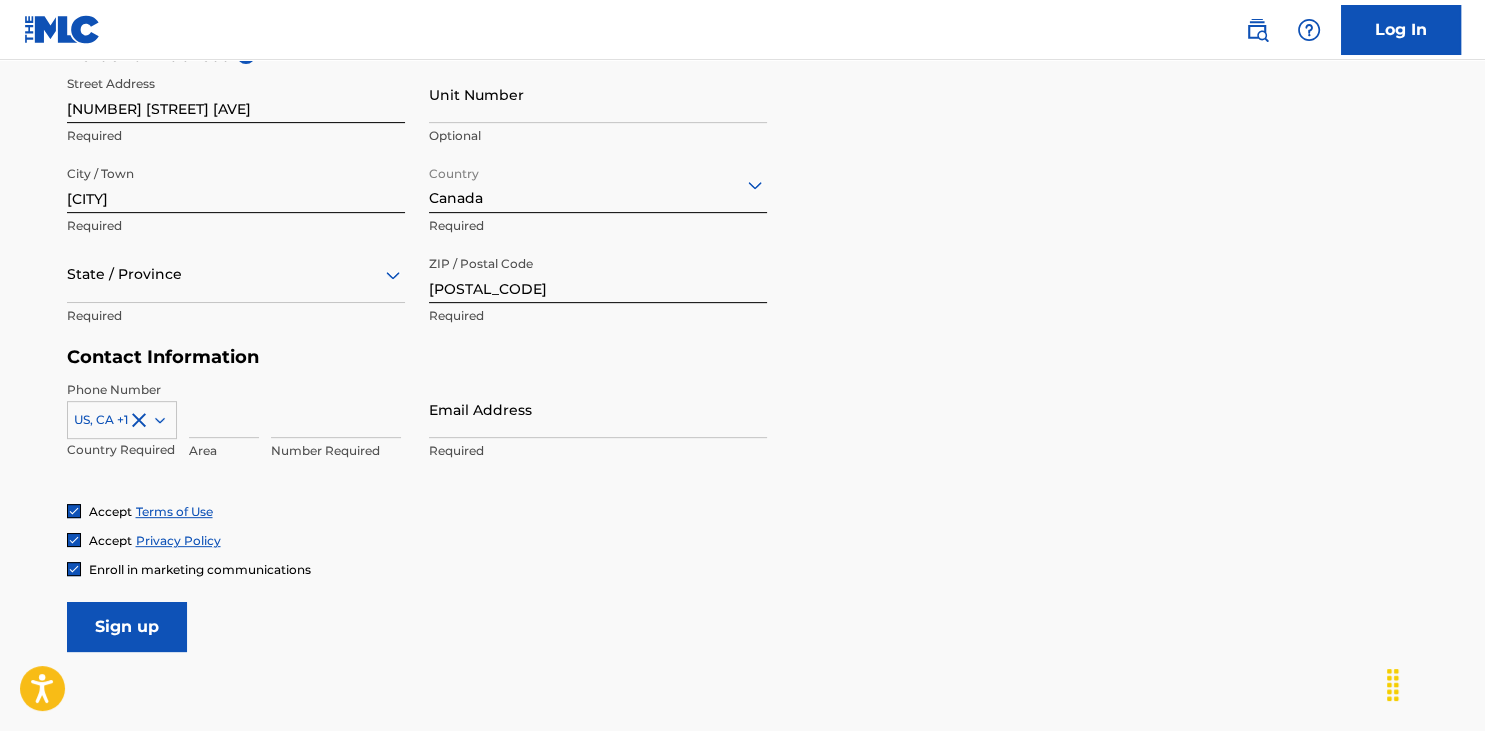 click at bounding box center [224, 409] 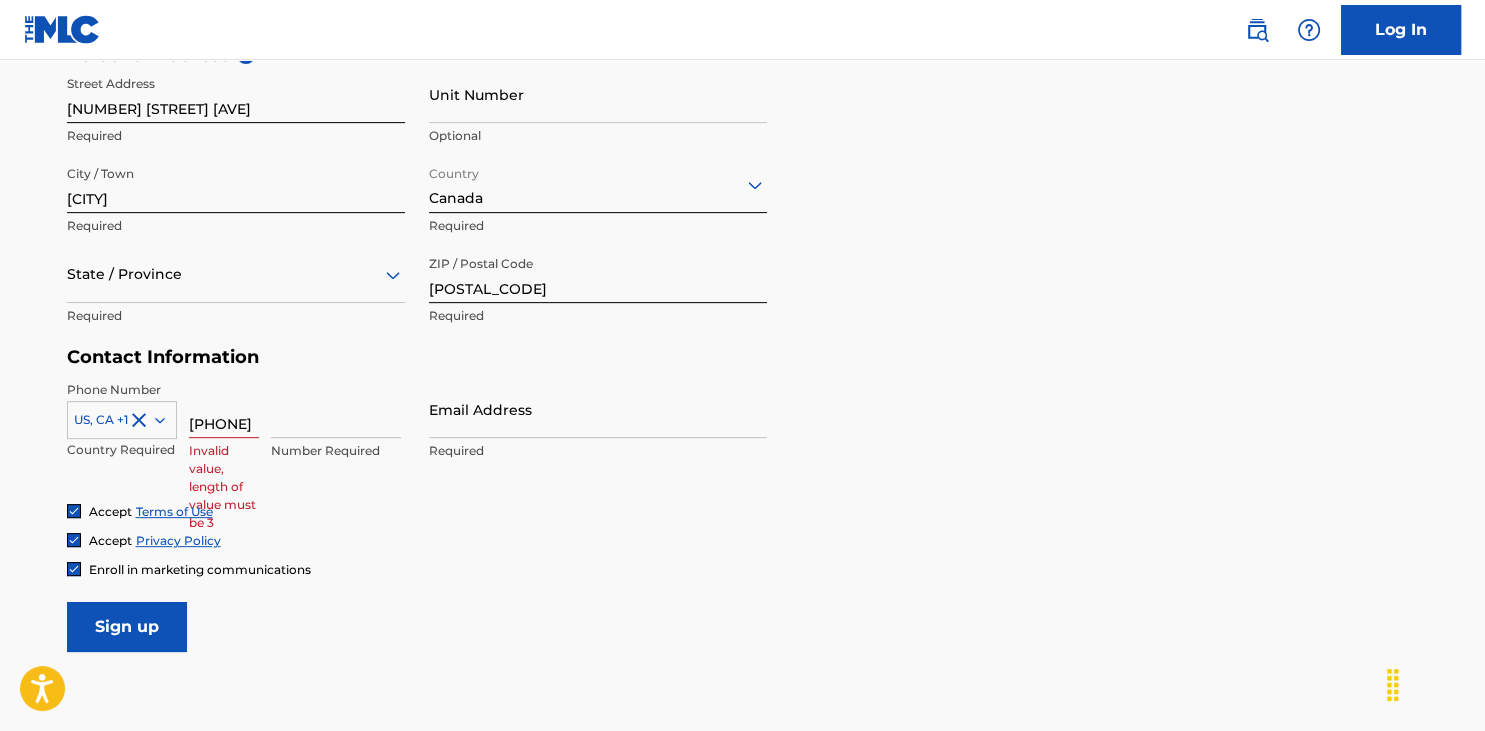 scroll, scrollTop: 0, scrollLeft: 12, axis: horizontal 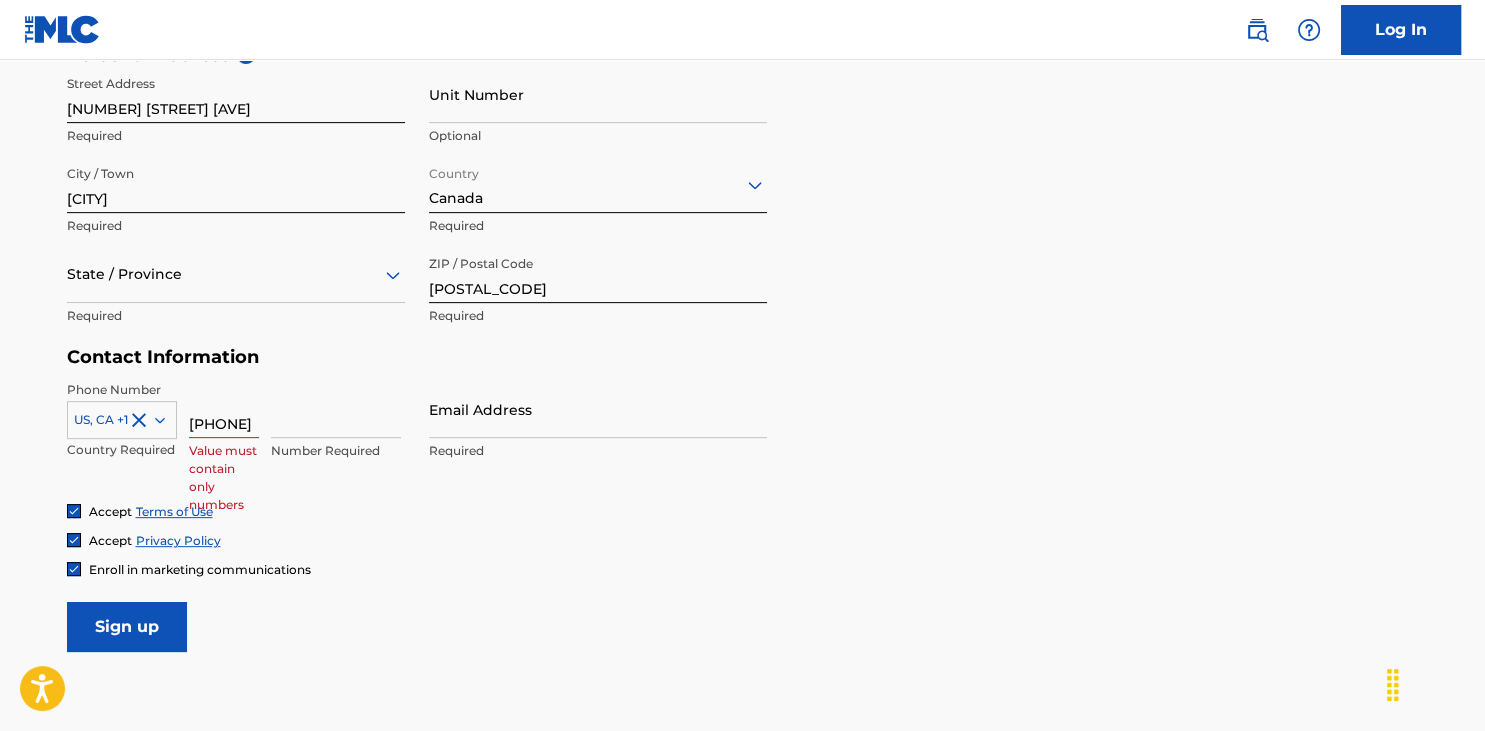 click on "[PHONE]" at bounding box center [224, 409] 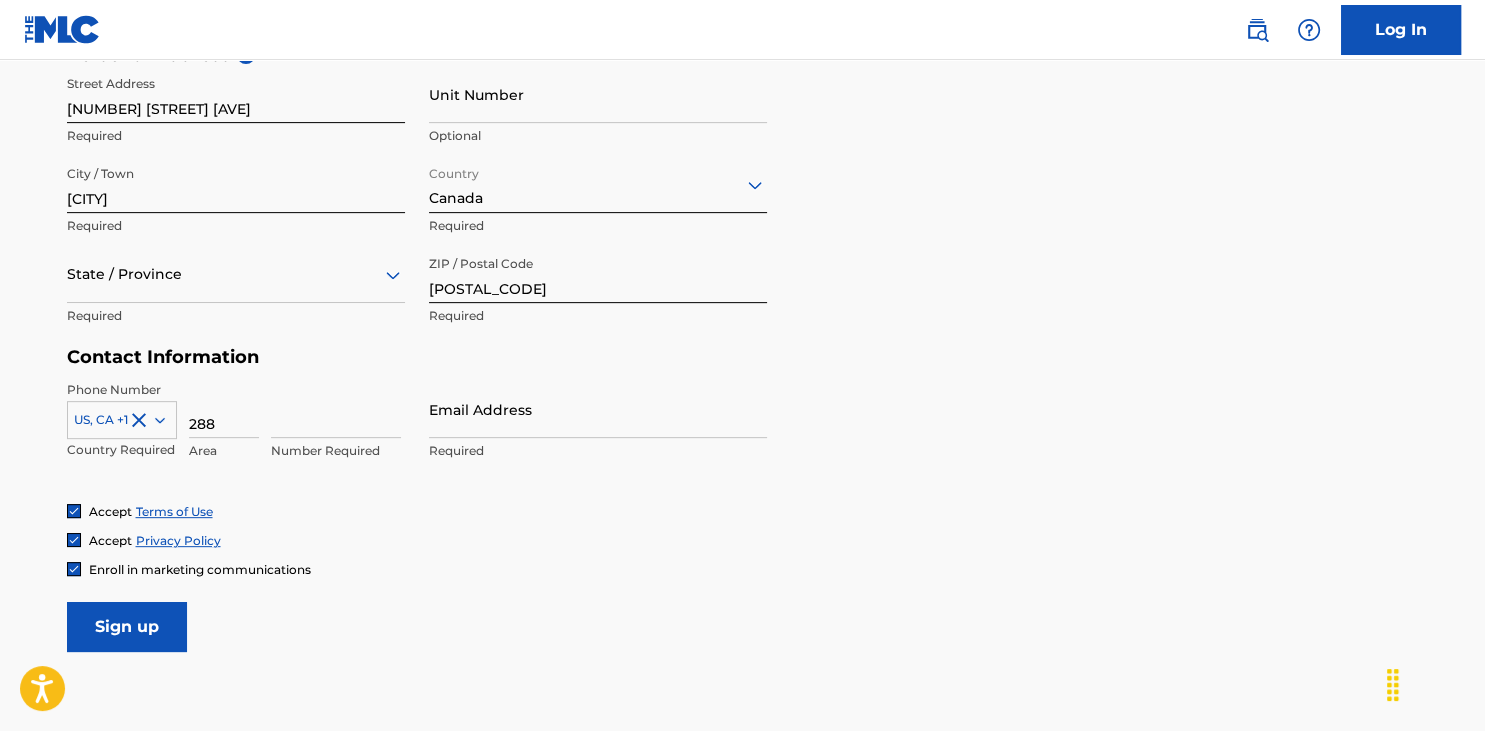 click on "288" at bounding box center (224, 409) 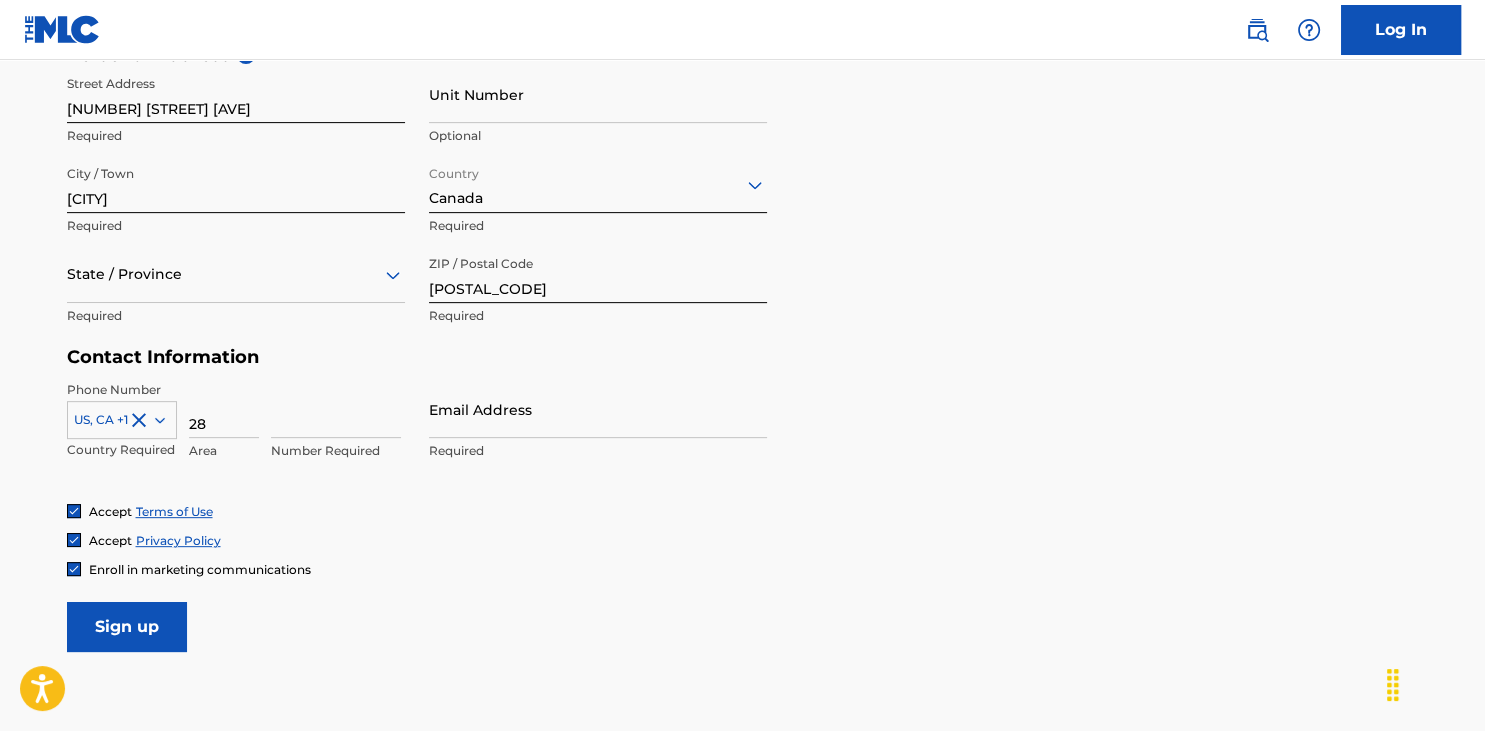 type on "2" 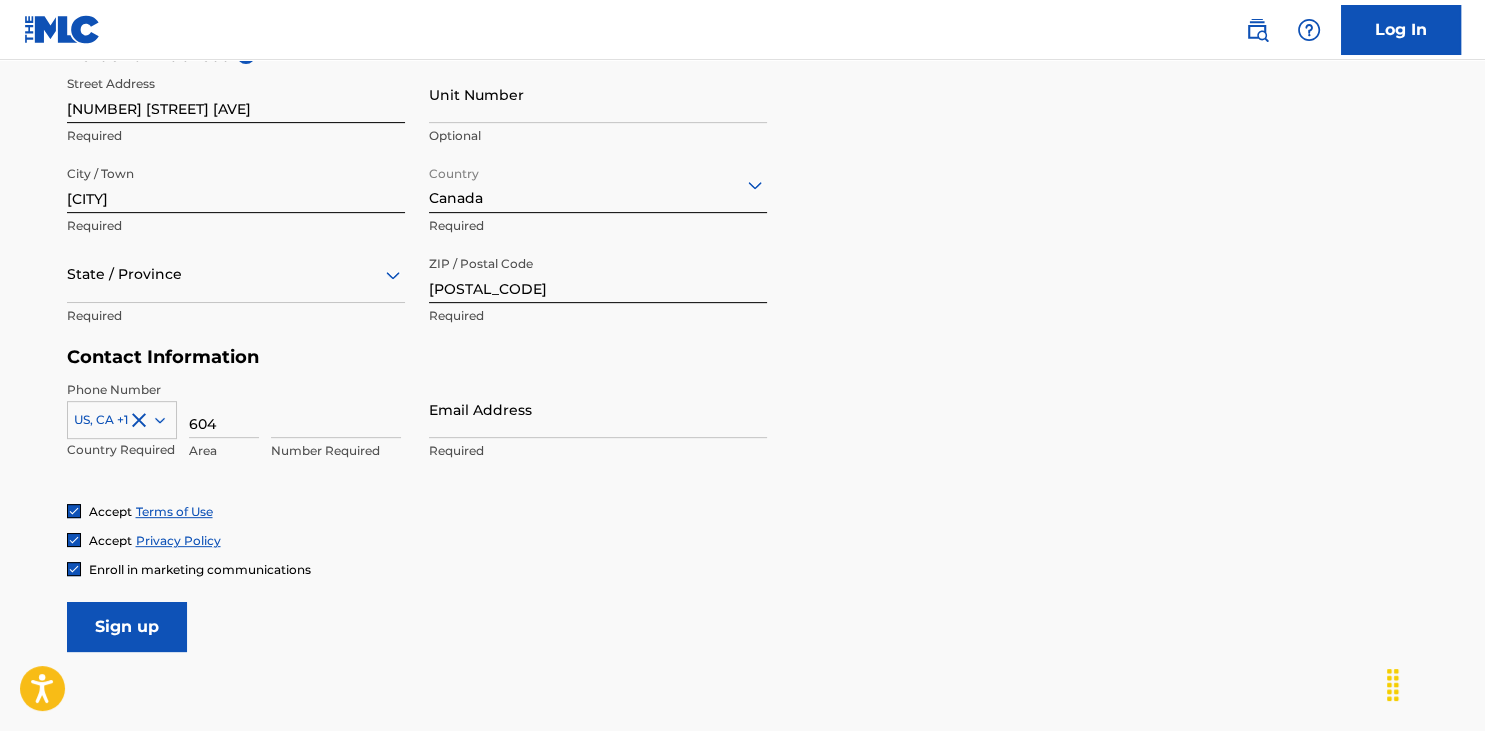 type on "604" 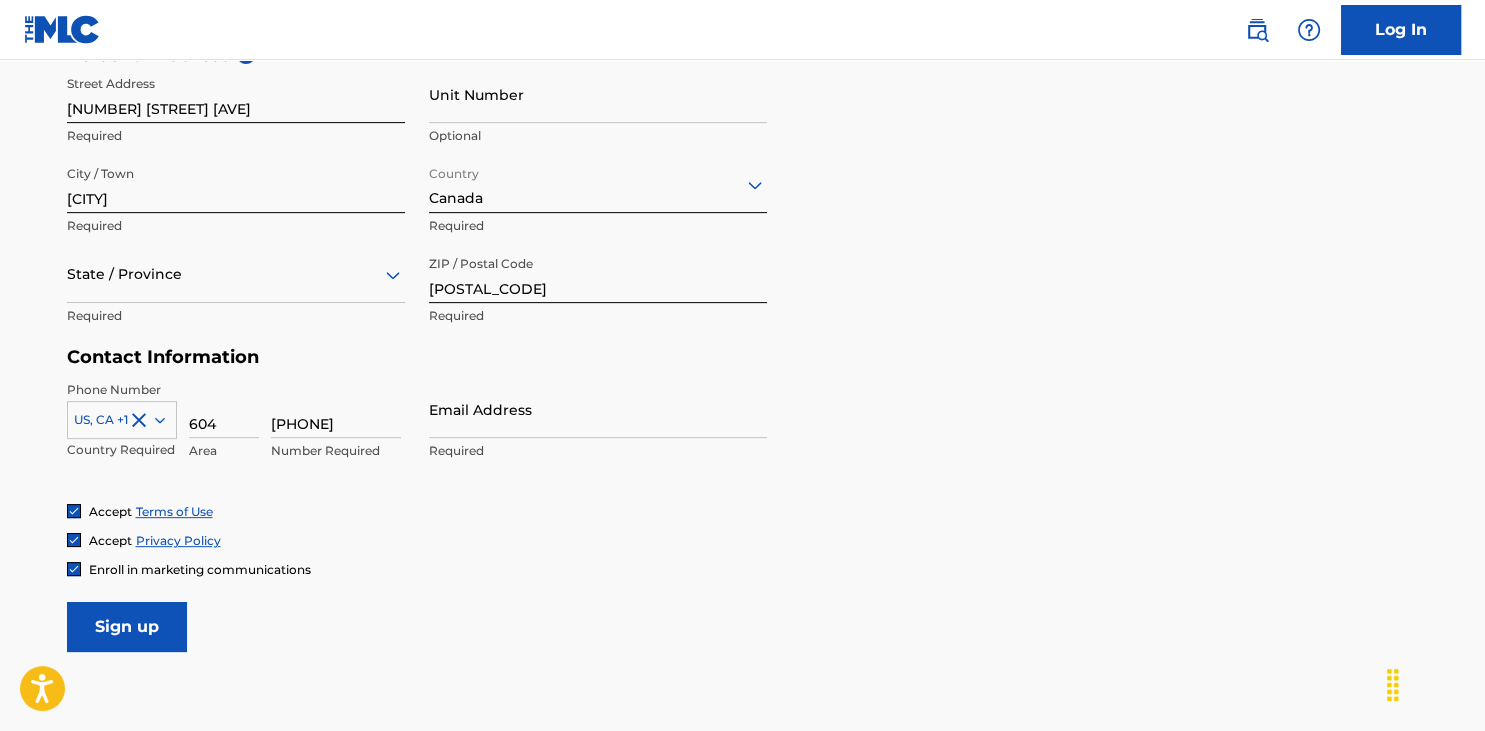 type on "[PHONE]" 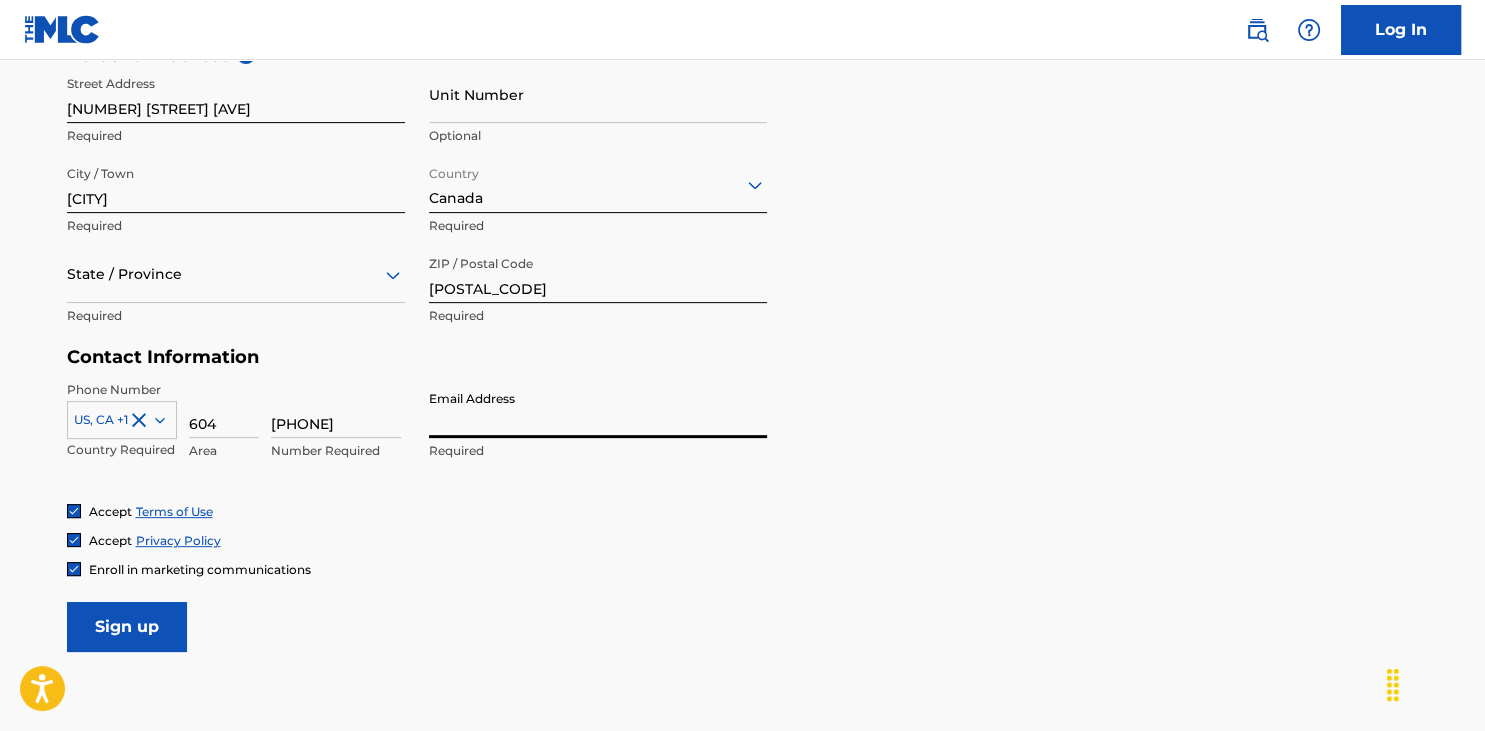 click on "Email Address" at bounding box center [598, 409] 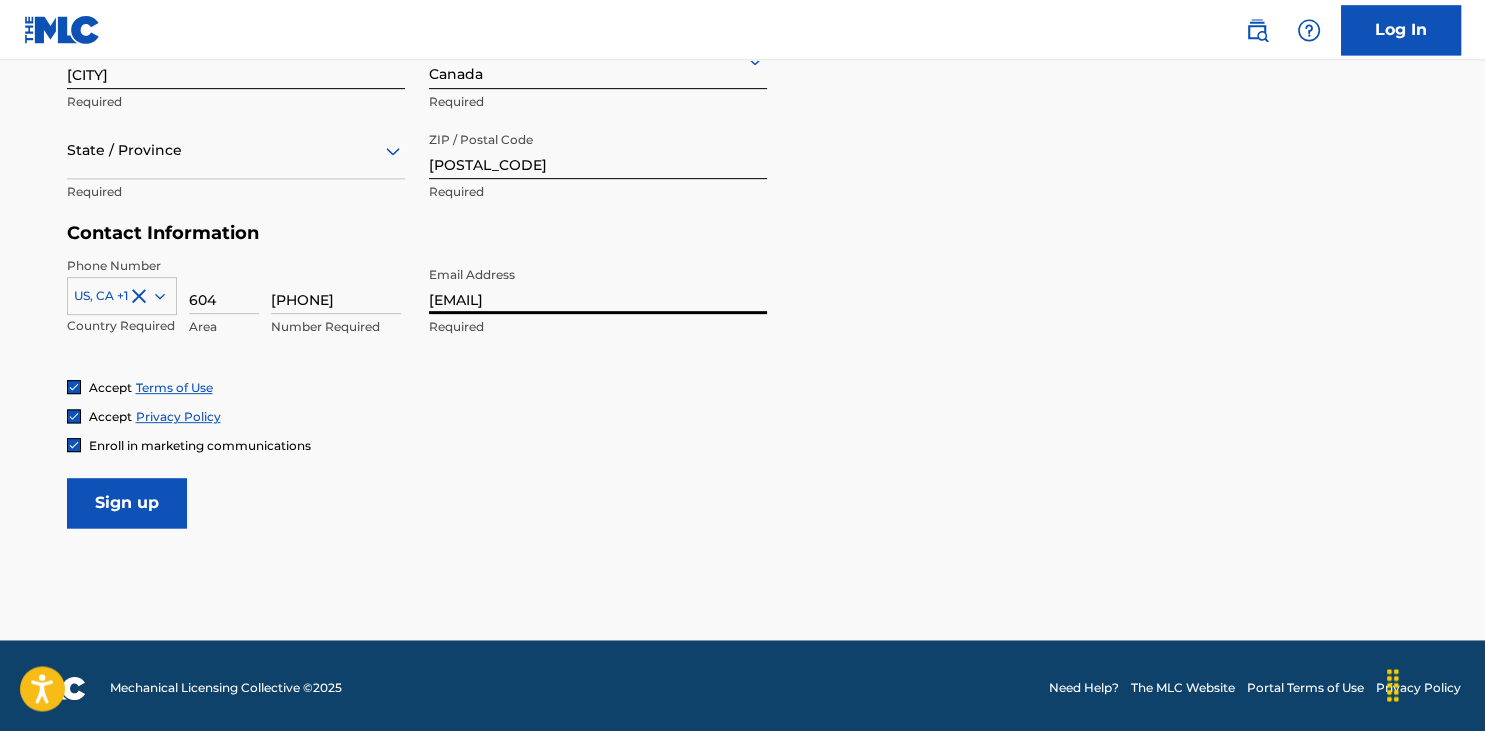 scroll, scrollTop: 832, scrollLeft: 0, axis: vertical 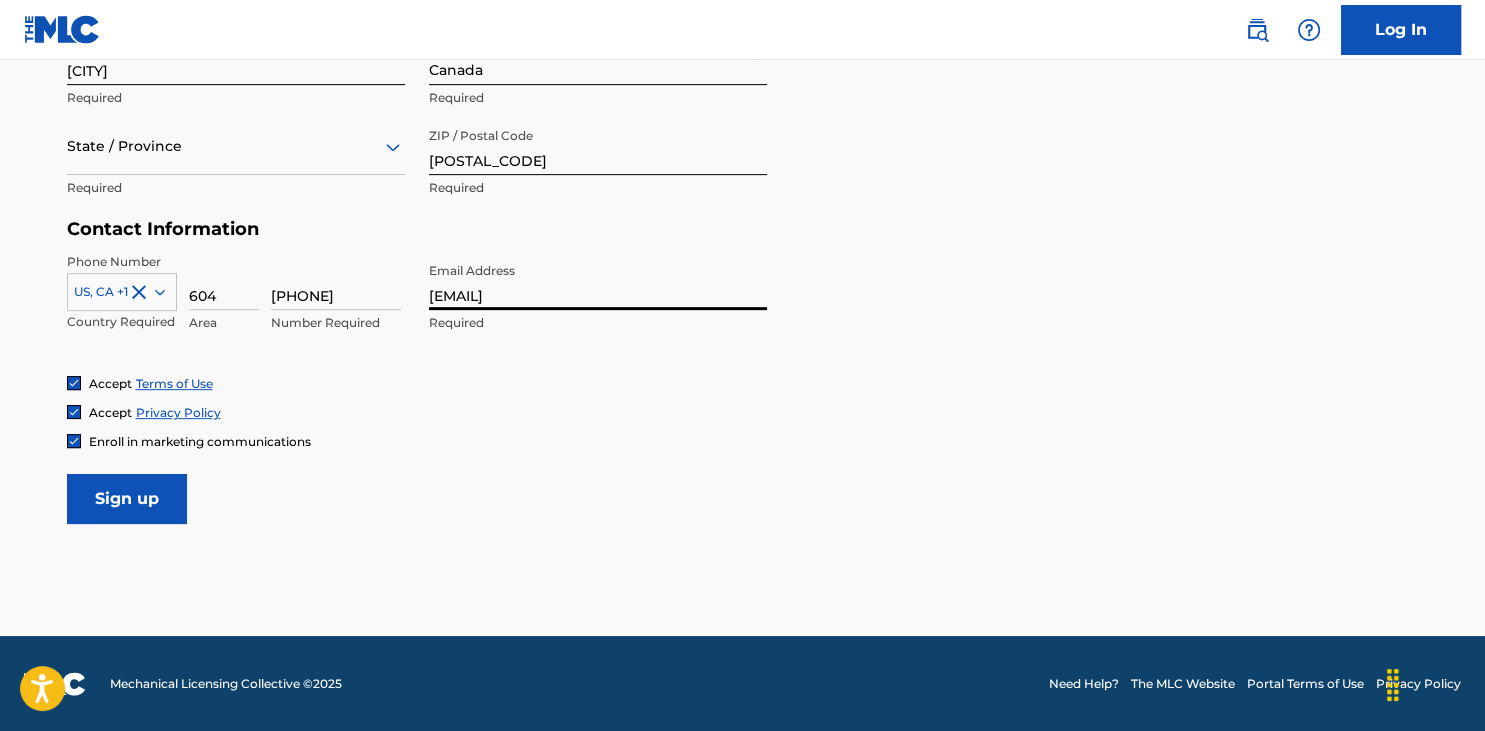 type on "[EMAIL]" 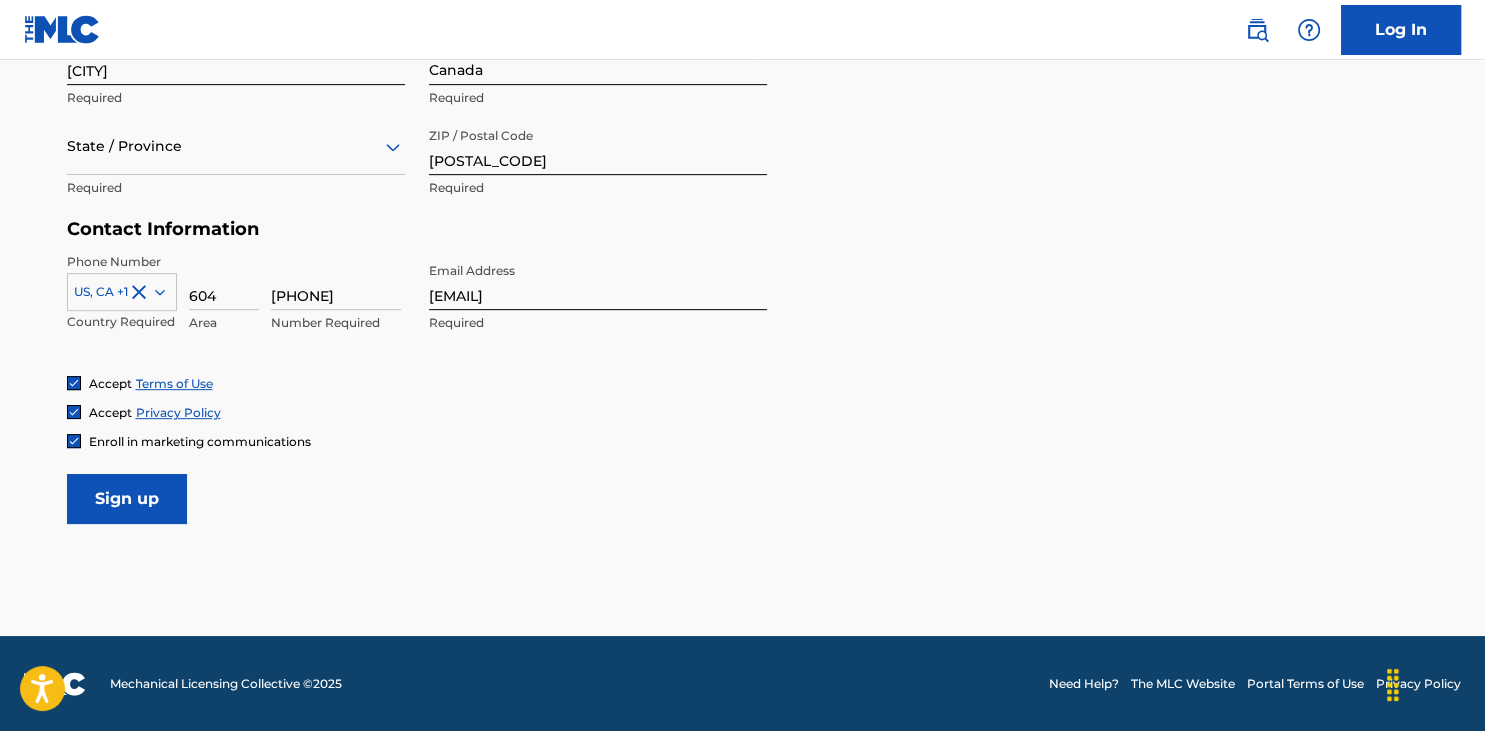 click on "Sign up" at bounding box center [127, 499] 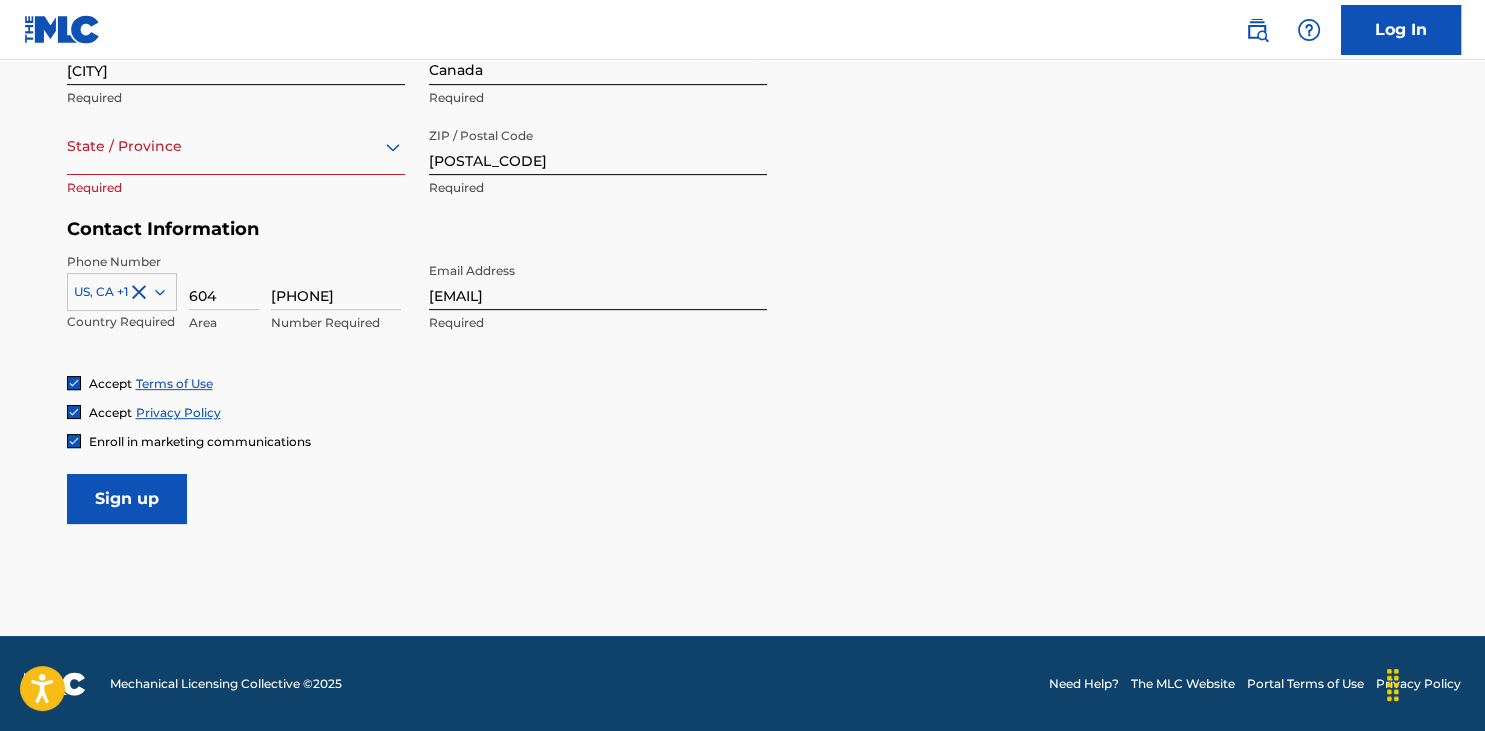 click on "State / Province" at bounding box center (236, 146) 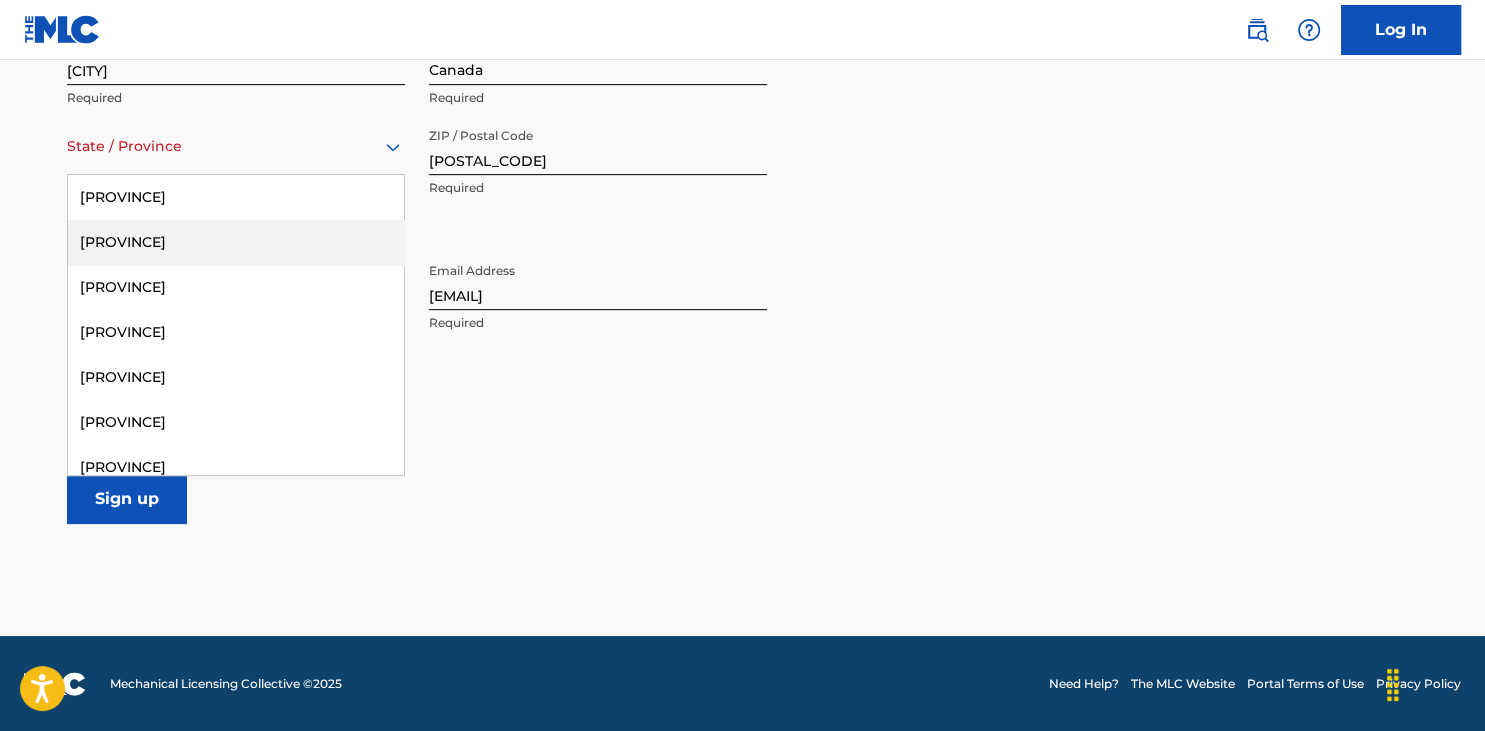 click on "[PROVINCE]" at bounding box center [236, 242] 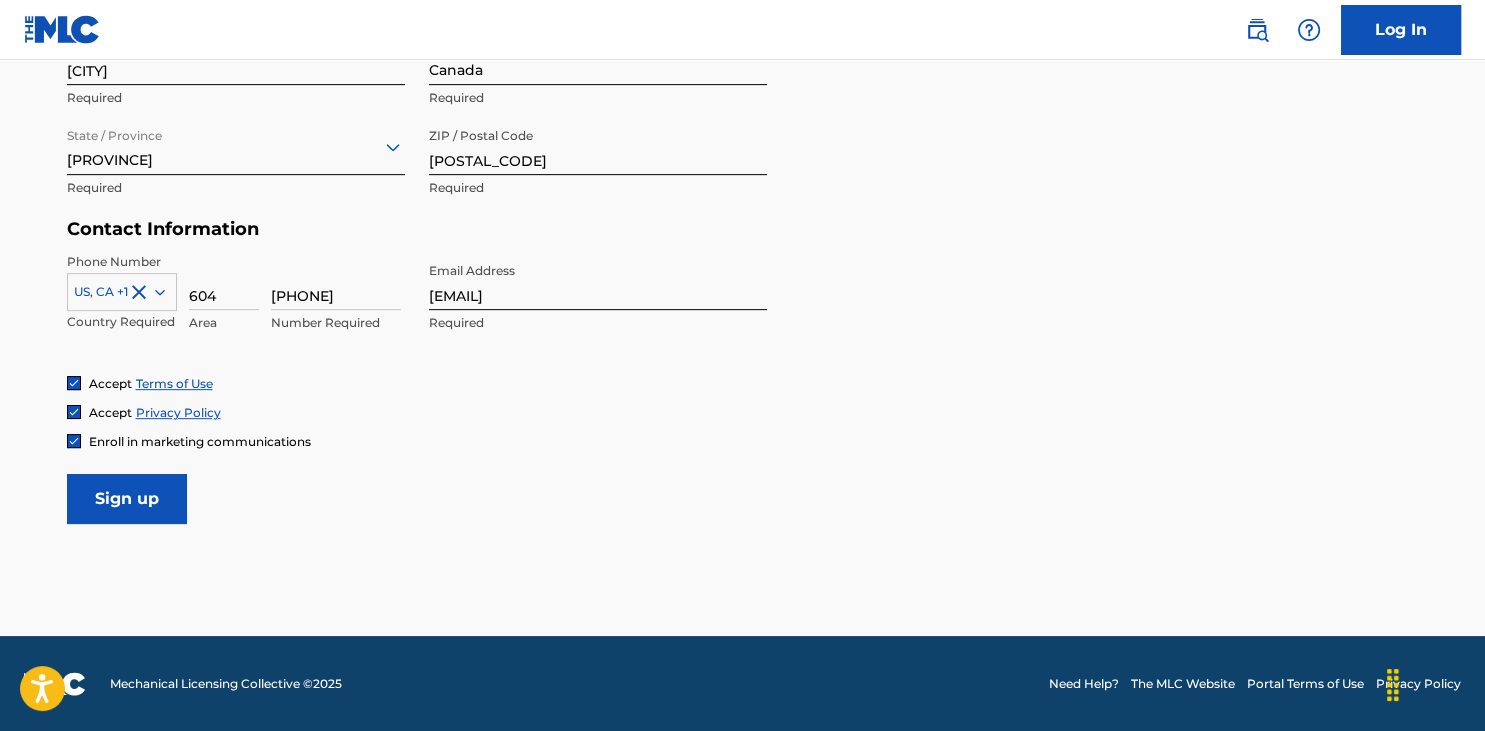 click on "Sign up" at bounding box center (127, 499) 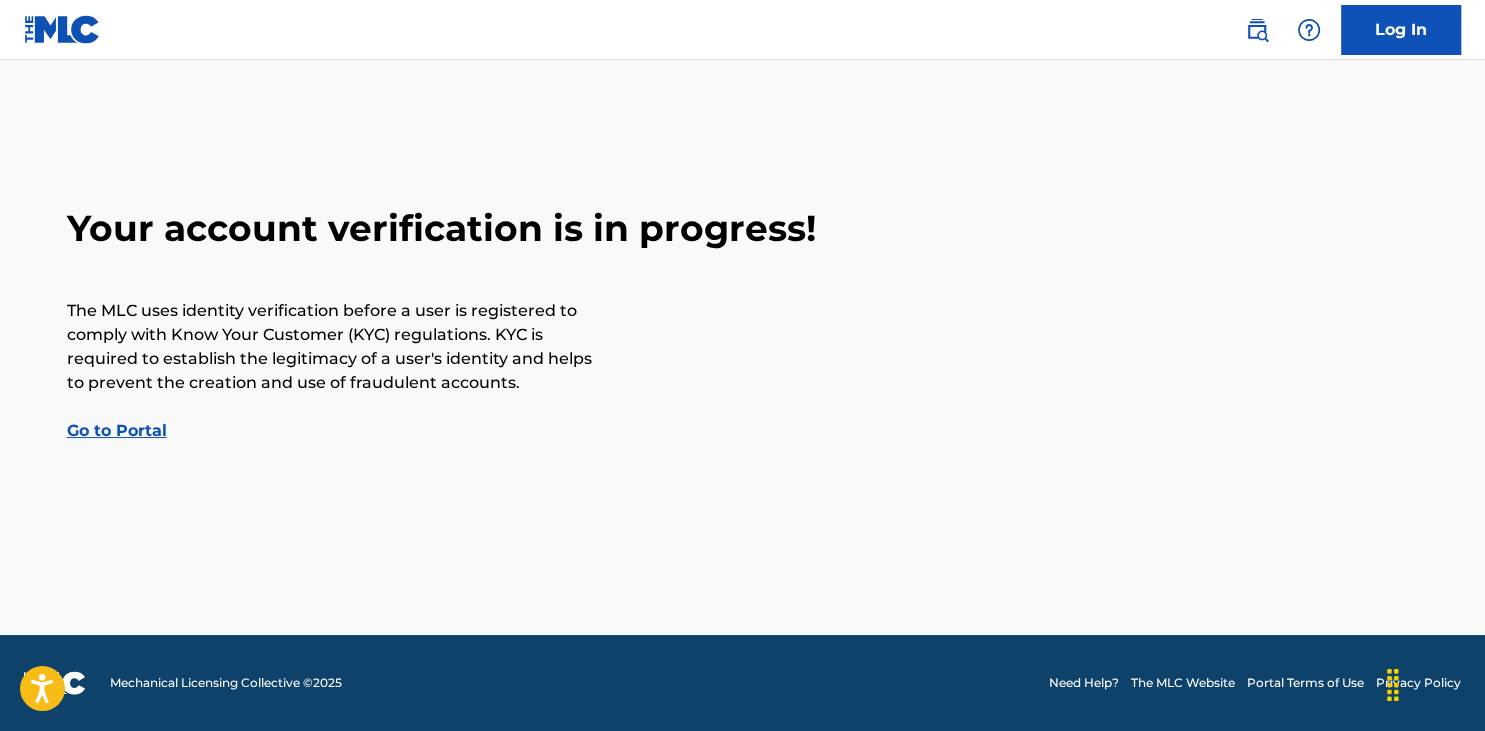 click on "Go to Portal" at bounding box center (117, 430) 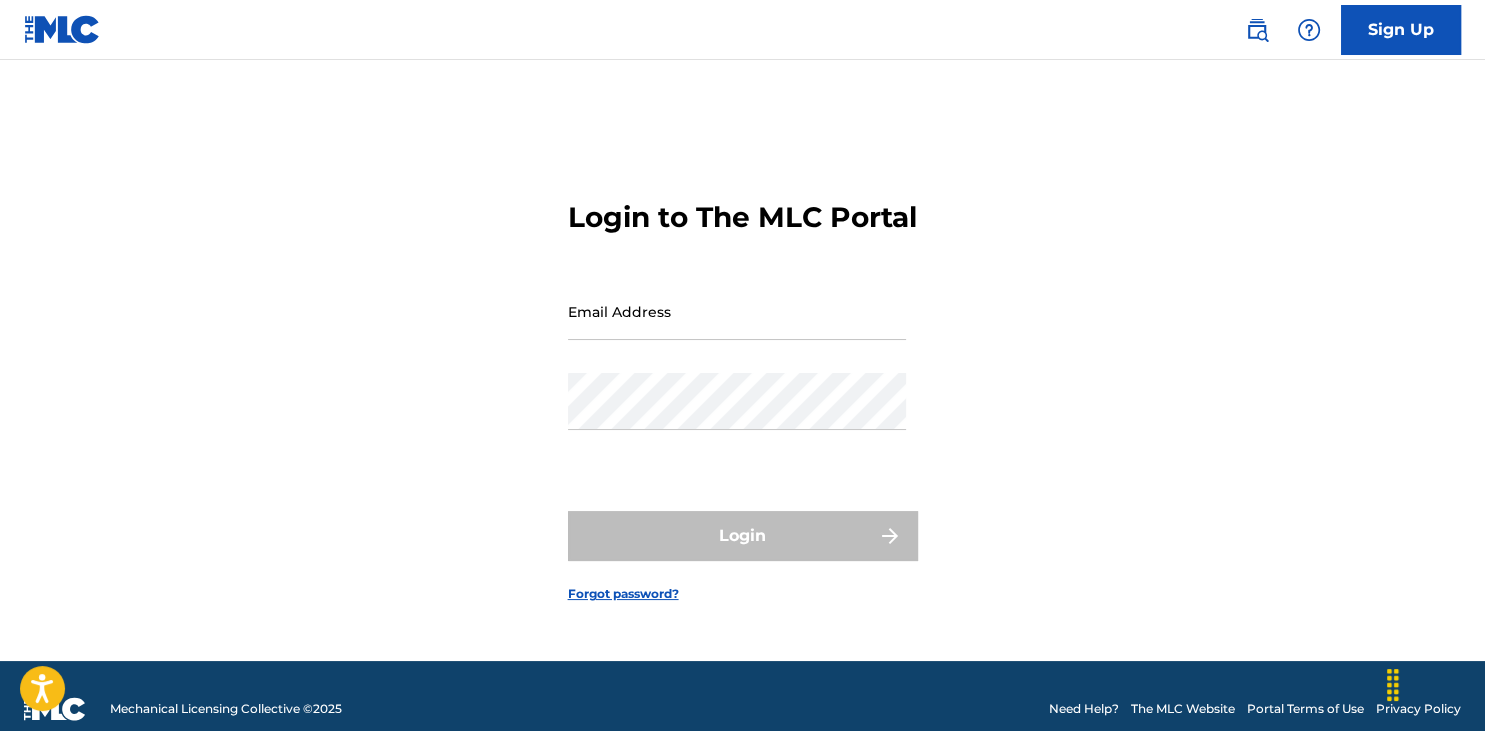 click on "Email Address" at bounding box center (737, 311) 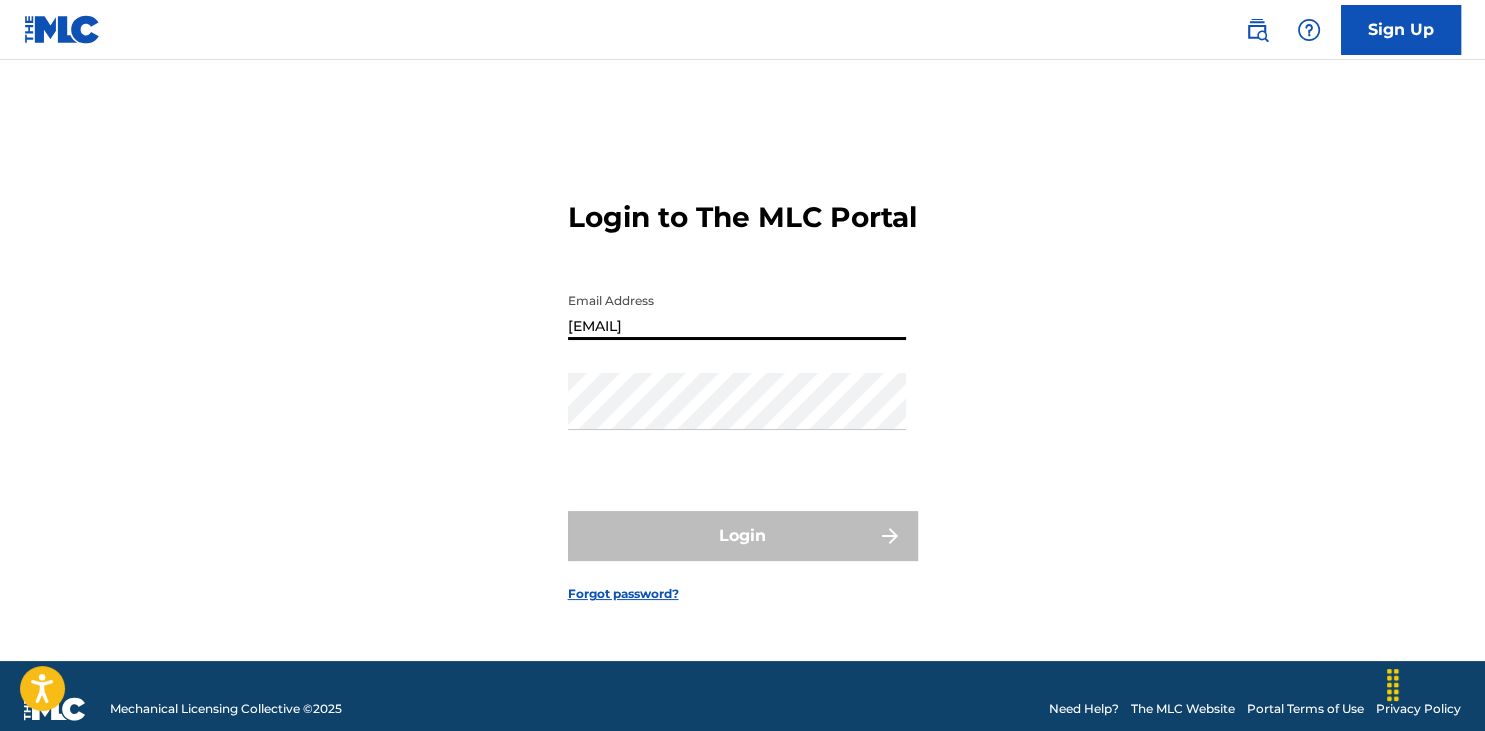 type on "[EMAIL]" 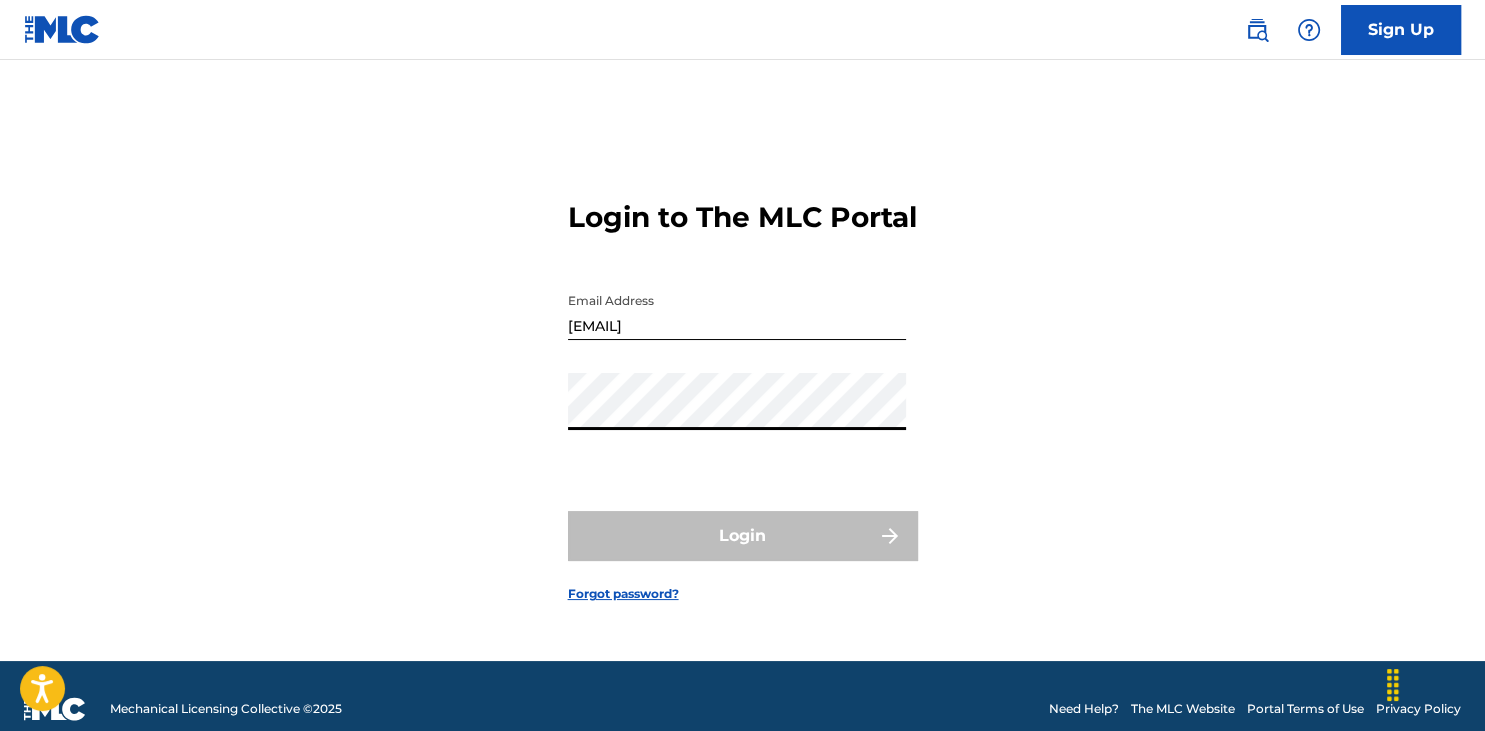 click on "Forgot password?" at bounding box center [623, 594] 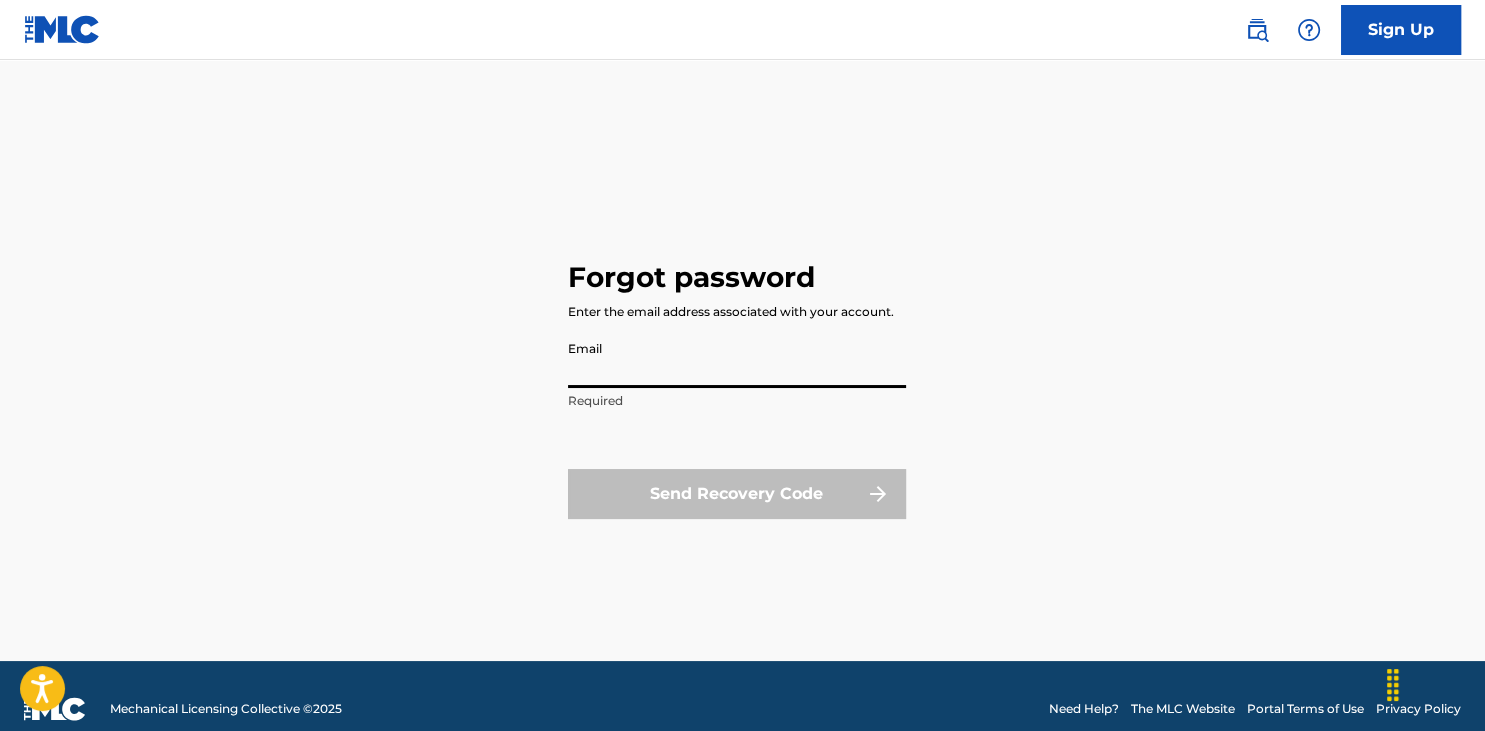 click on "Email" at bounding box center [737, 359] 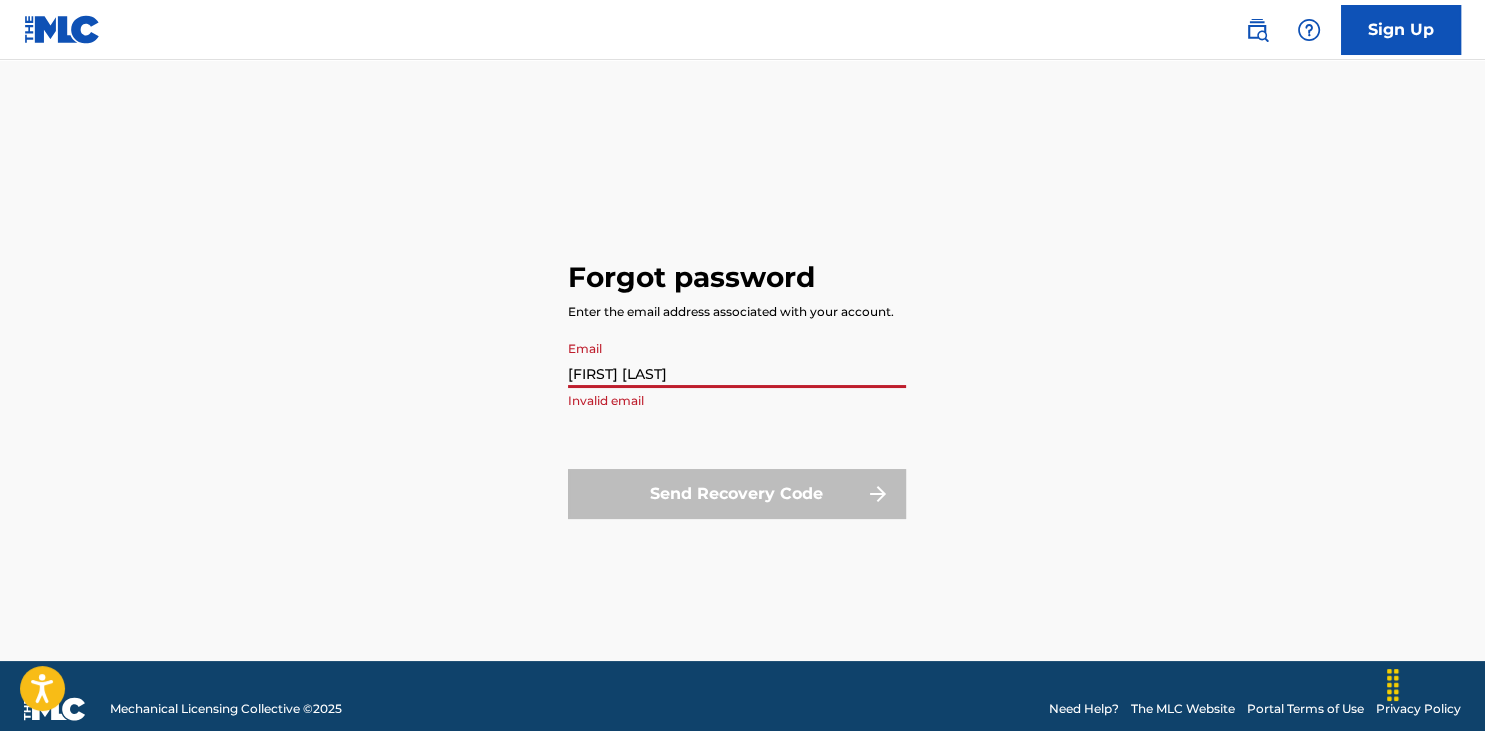 drag, startPoint x: 687, startPoint y: 417, endPoint x: 621, endPoint y: 395, distance: 69.57011 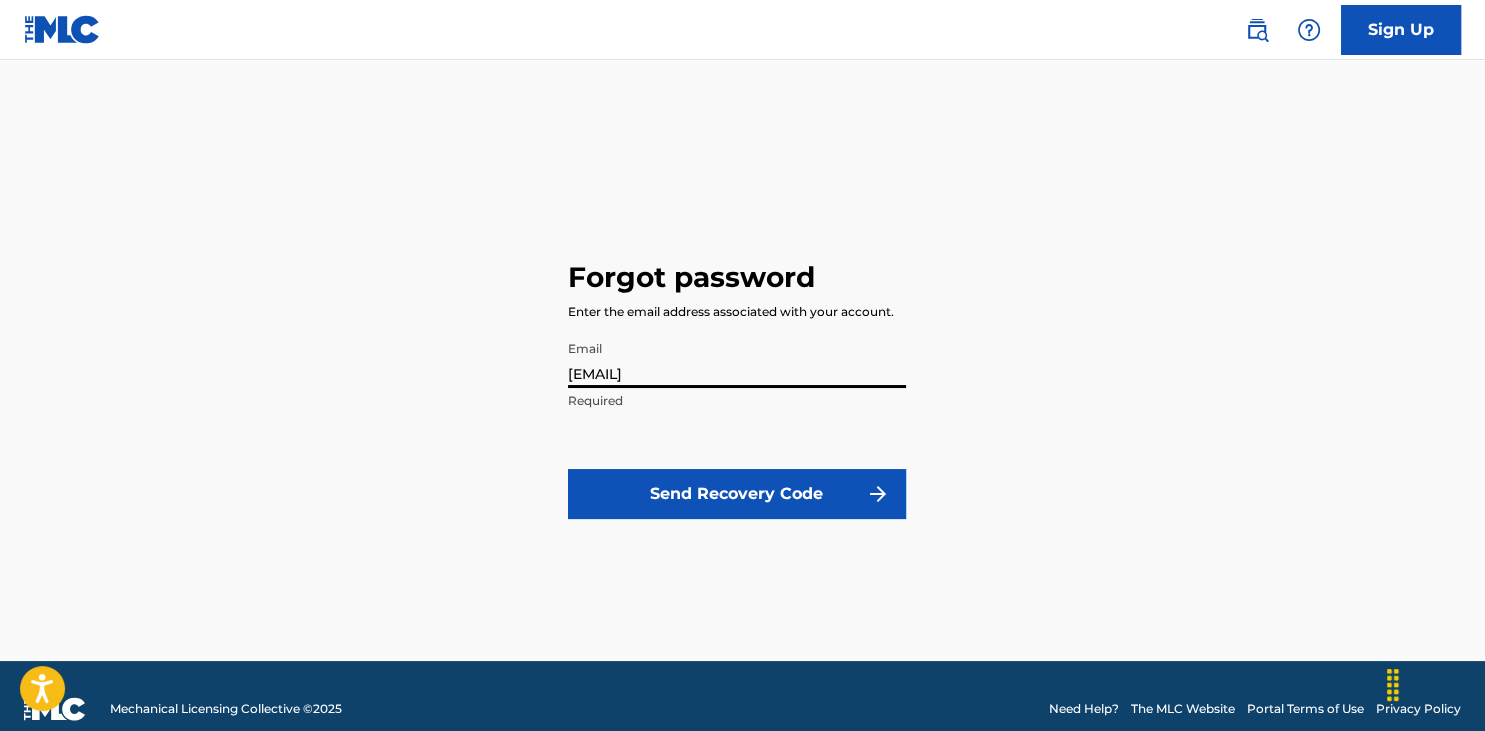 type on "[EMAIL]" 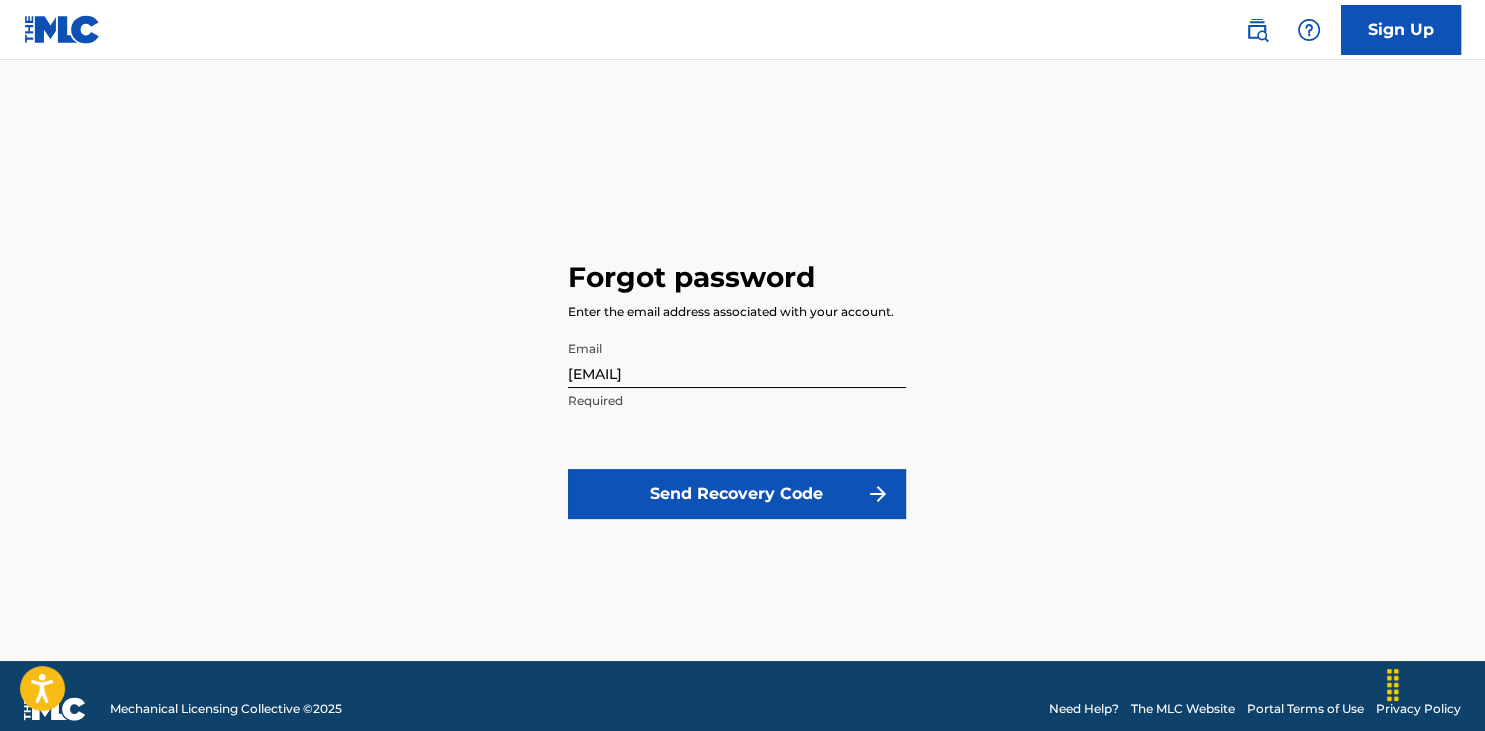 click on "Send Recovery Code" at bounding box center (737, 494) 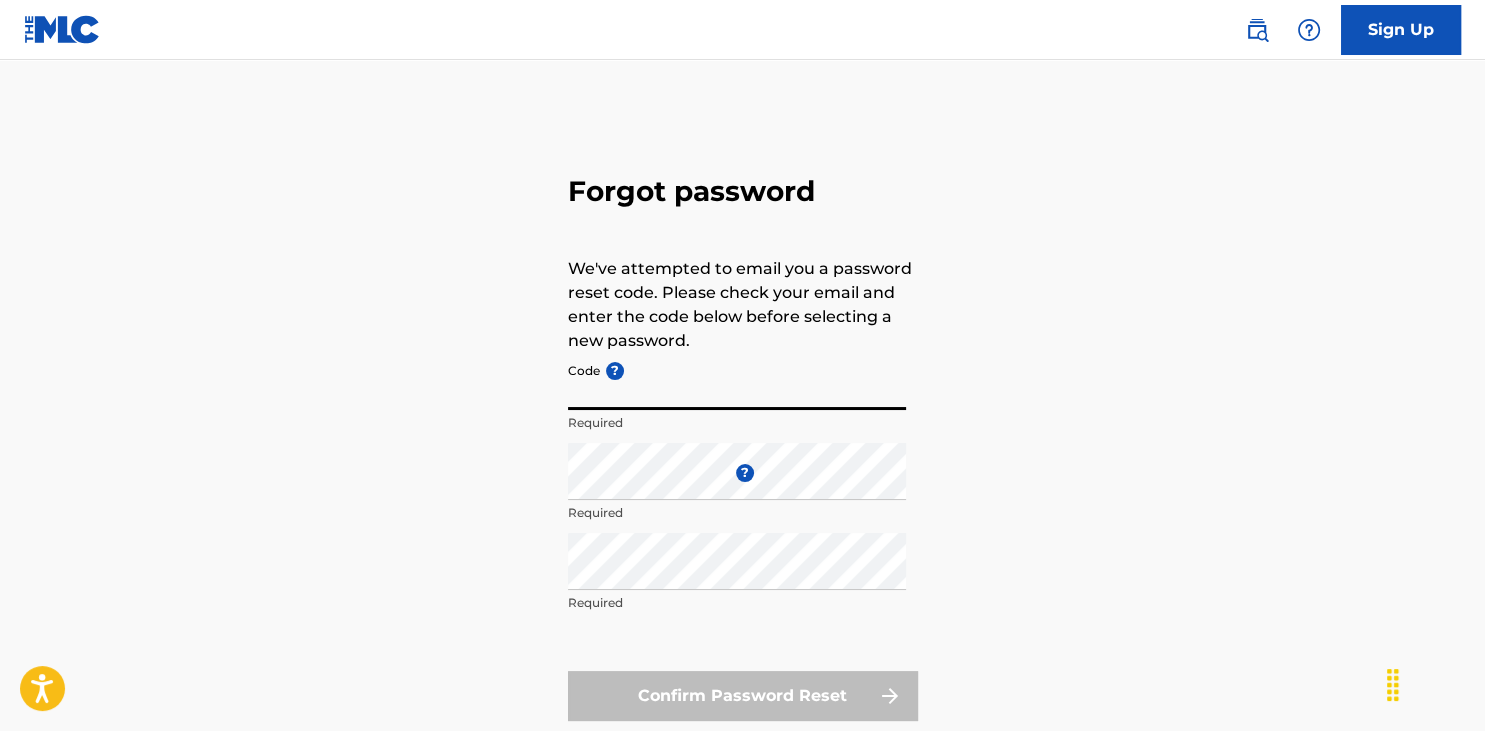 click on "Code ?" at bounding box center [737, 381] 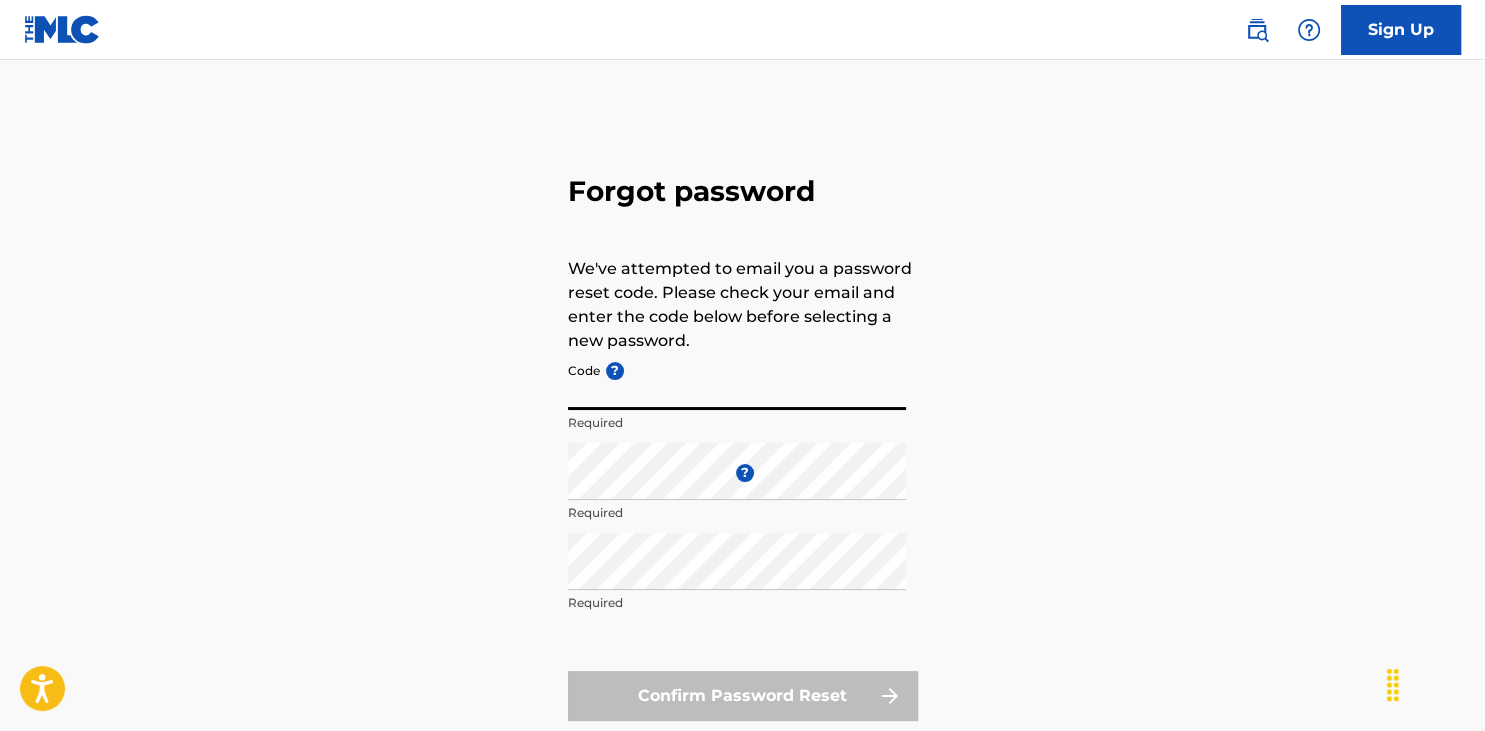 paste on "FP_6af526fe0ad1e465dded01596e87" 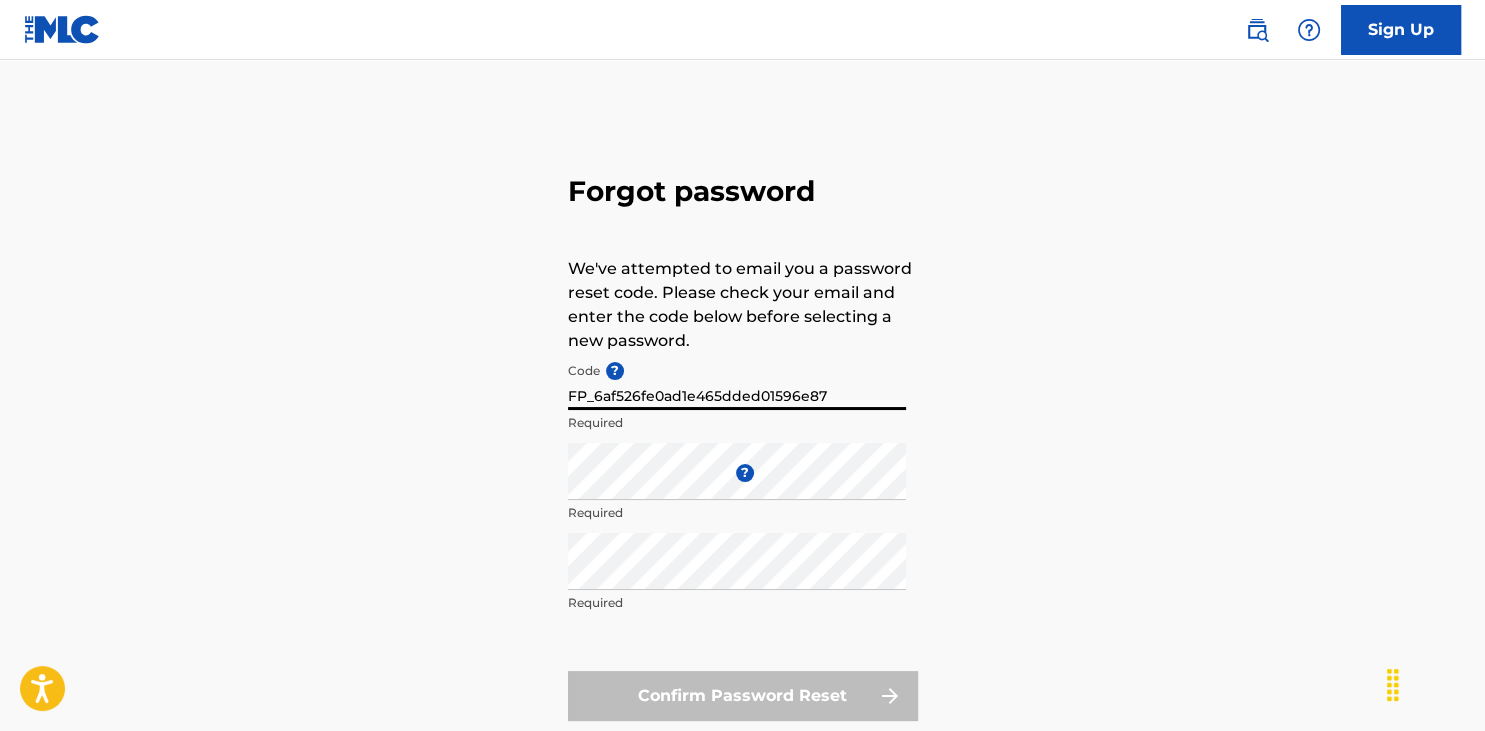 type on "FP_6af526fe0ad1e465dded01596e87" 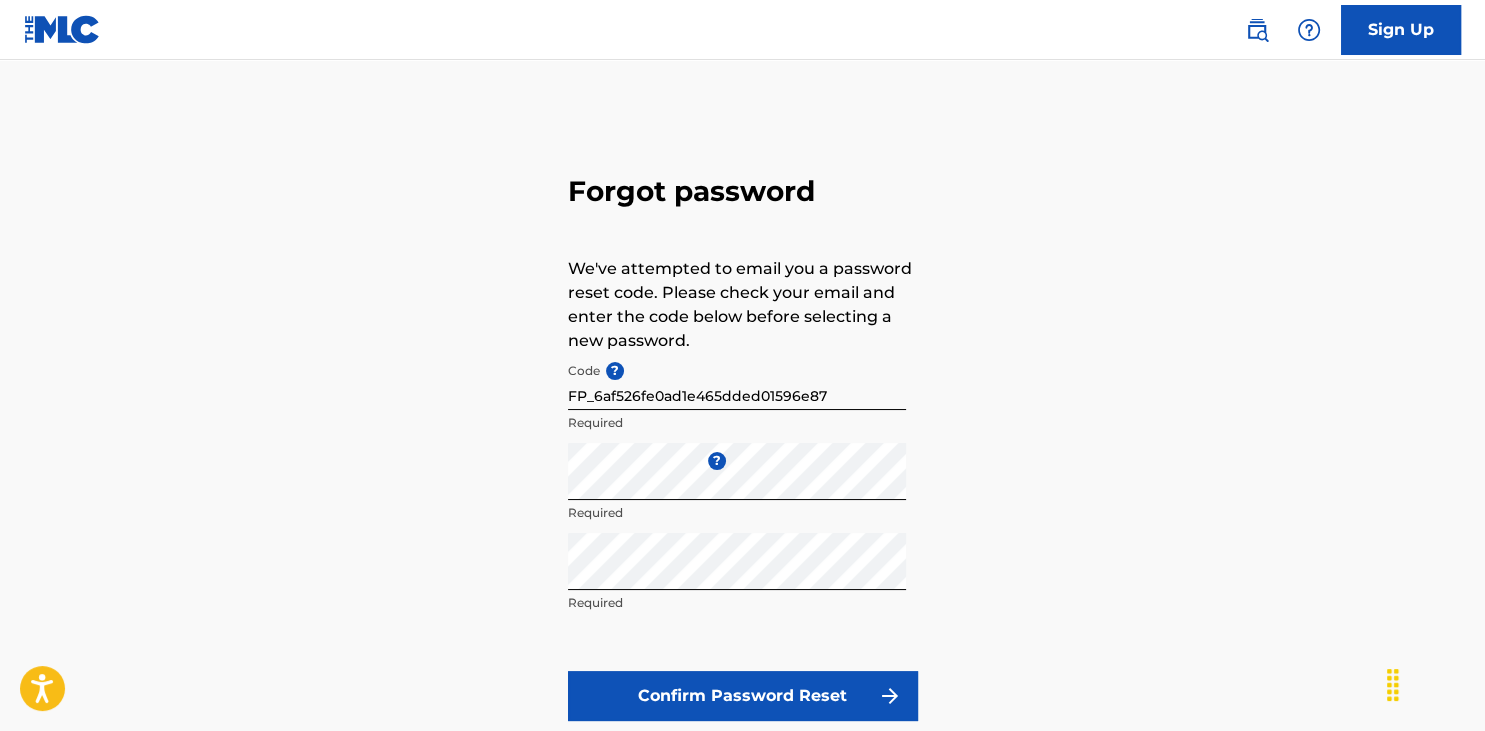 click on "Confirm Password Reset" at bounding box center [743, 696] 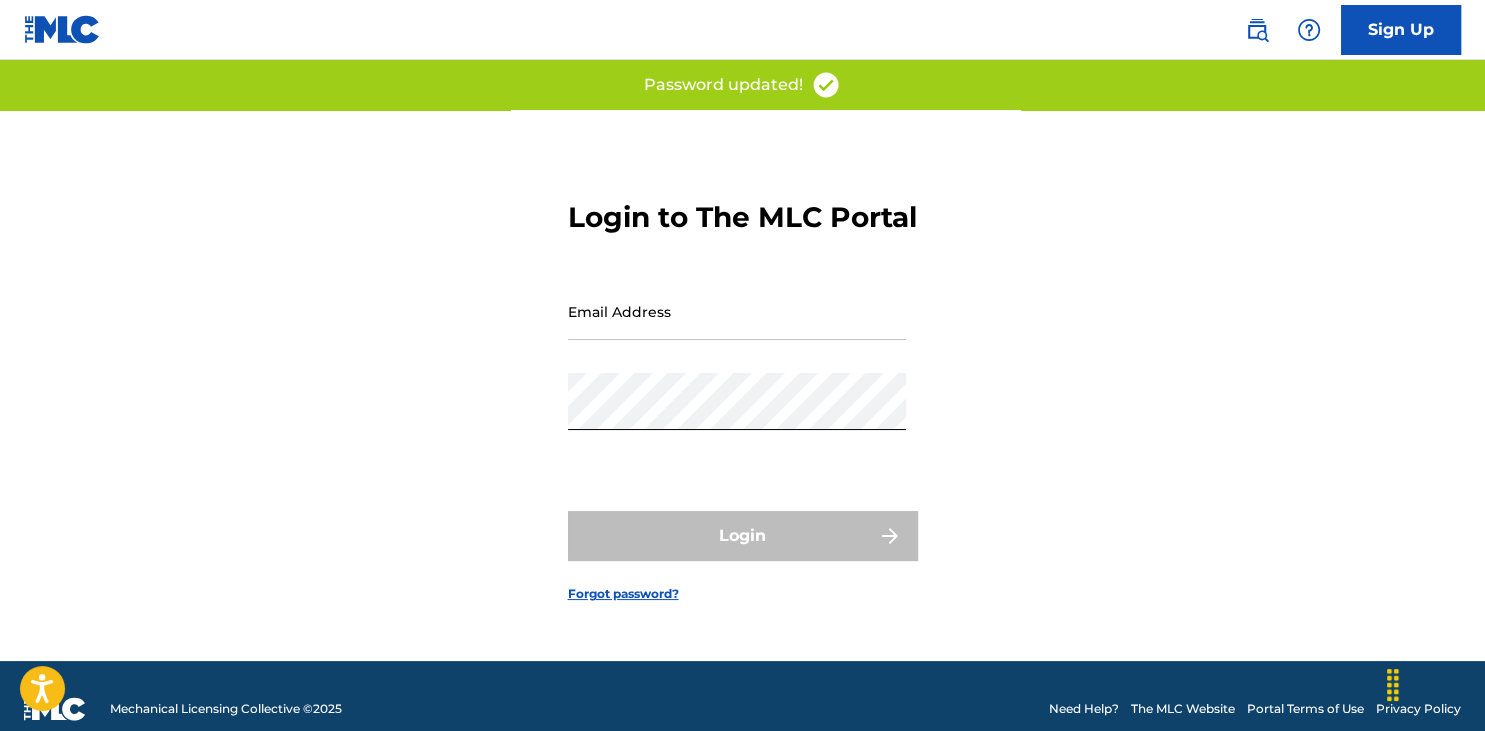 click on "Email Address" at bounding box center [737, 311] 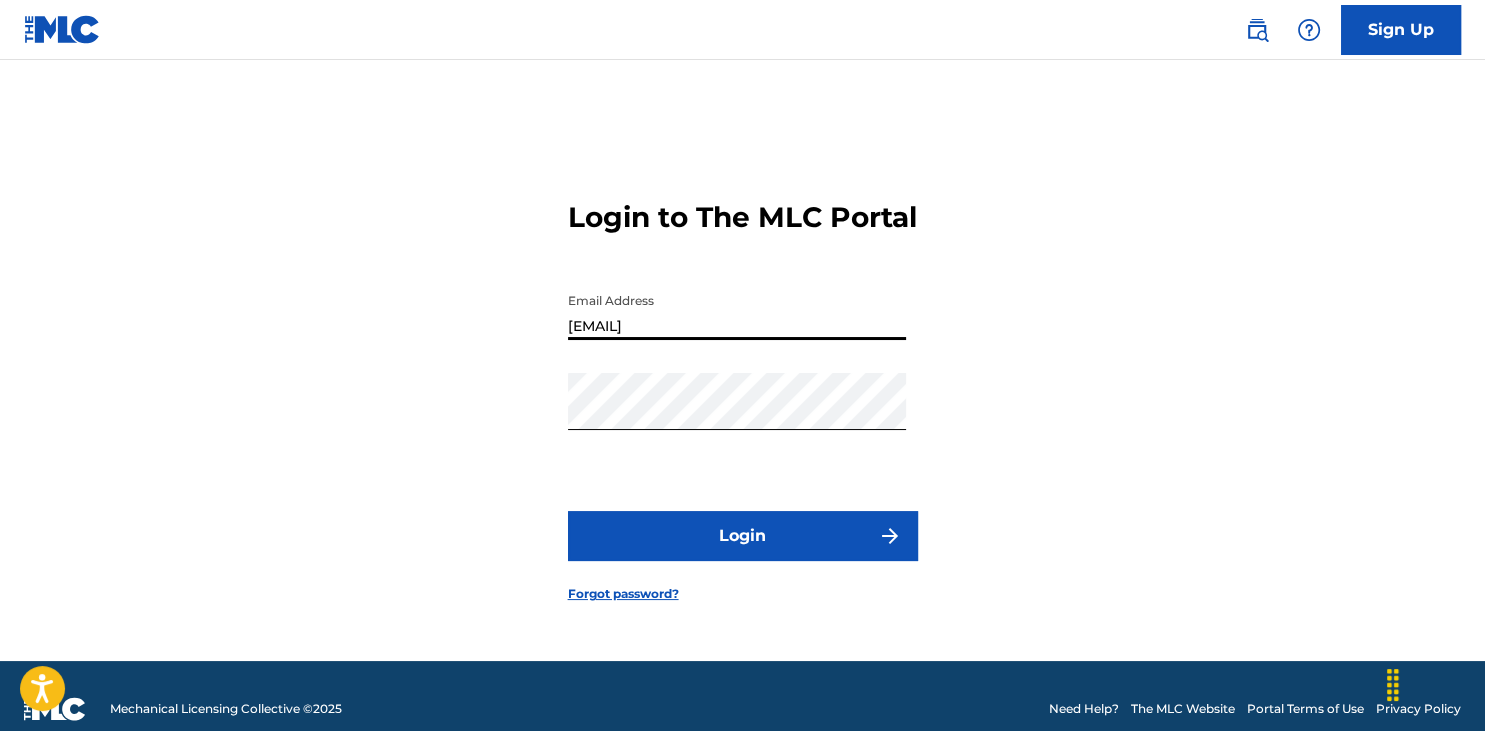 type on "[EMAIL]" 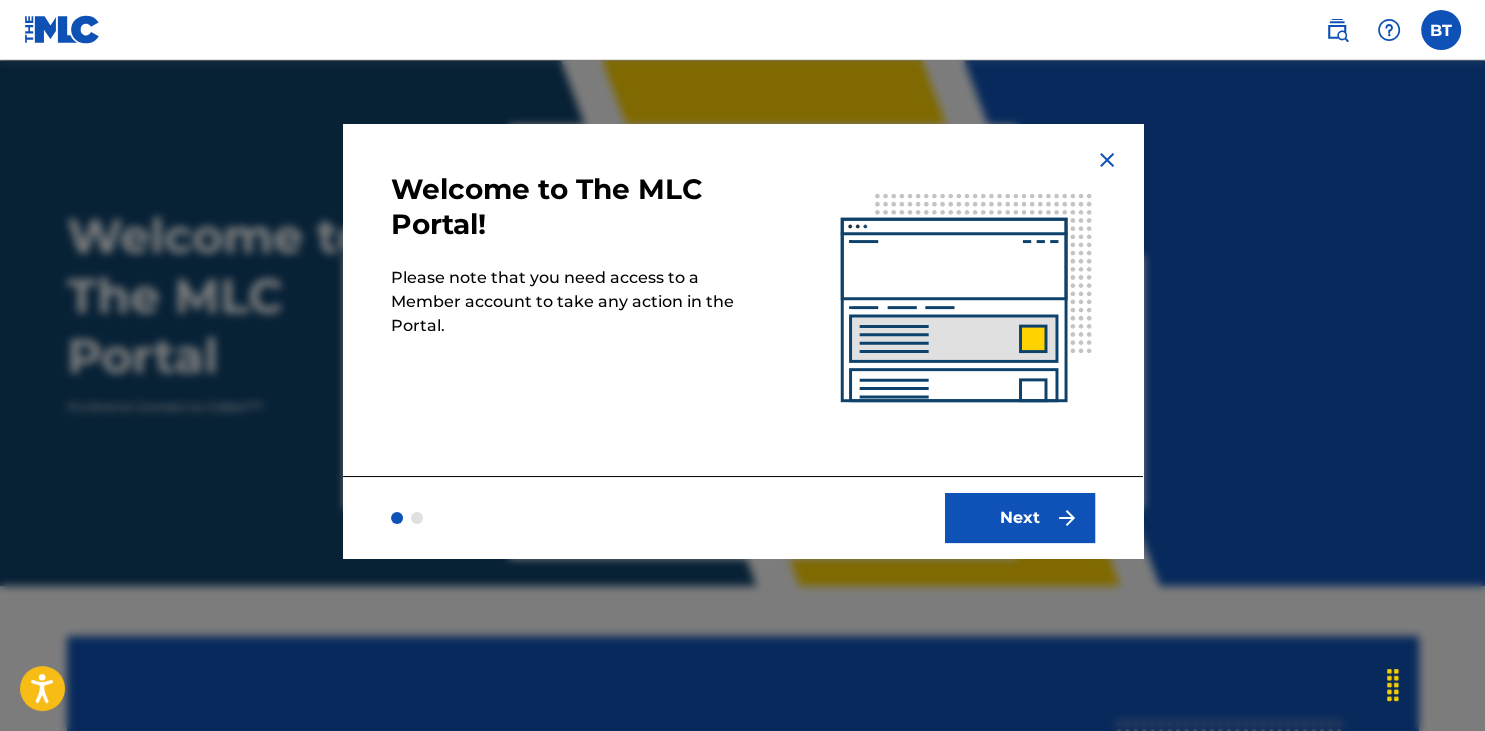 scroll, scrollTop: 0, scrollLeft: 0, axis: both 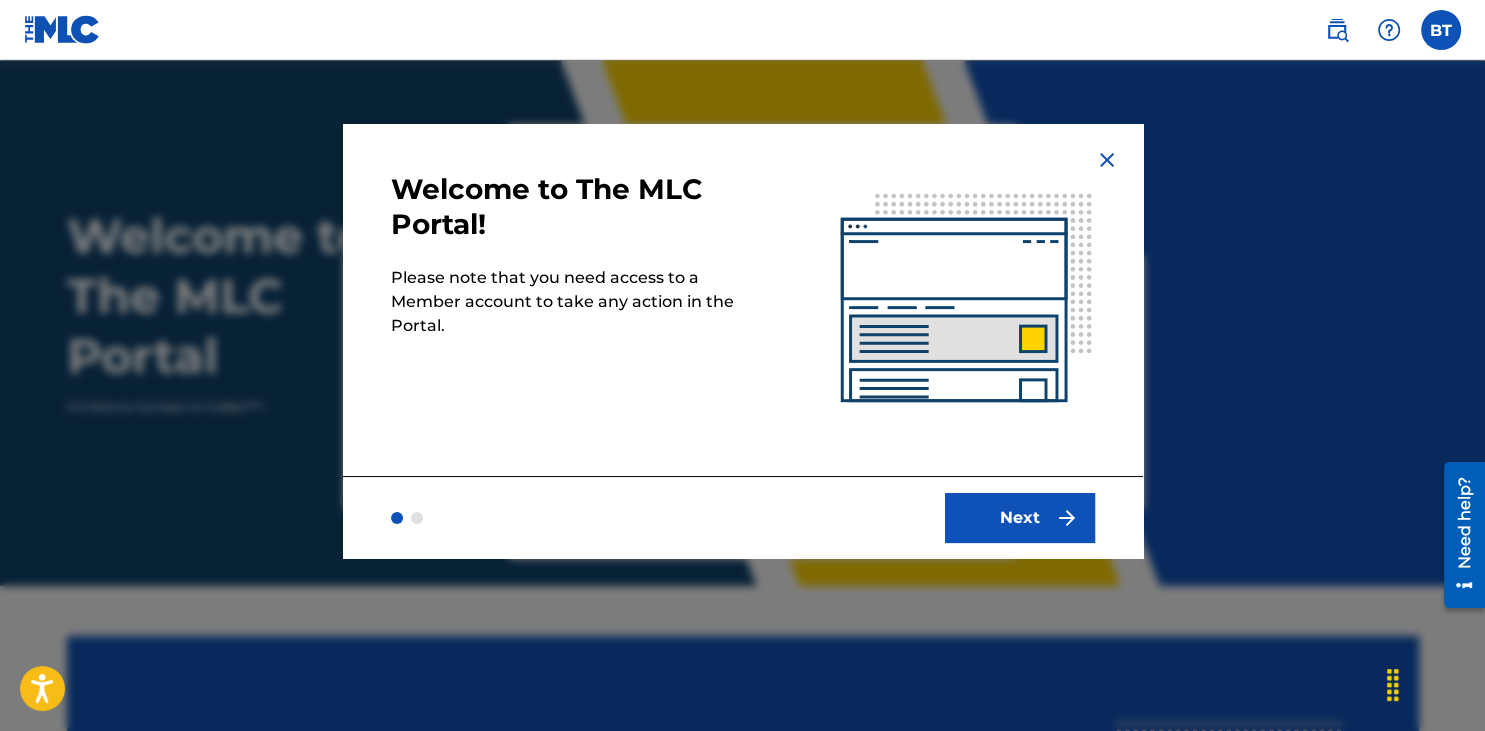 click on "Next" at bounding box center [1020, 518] 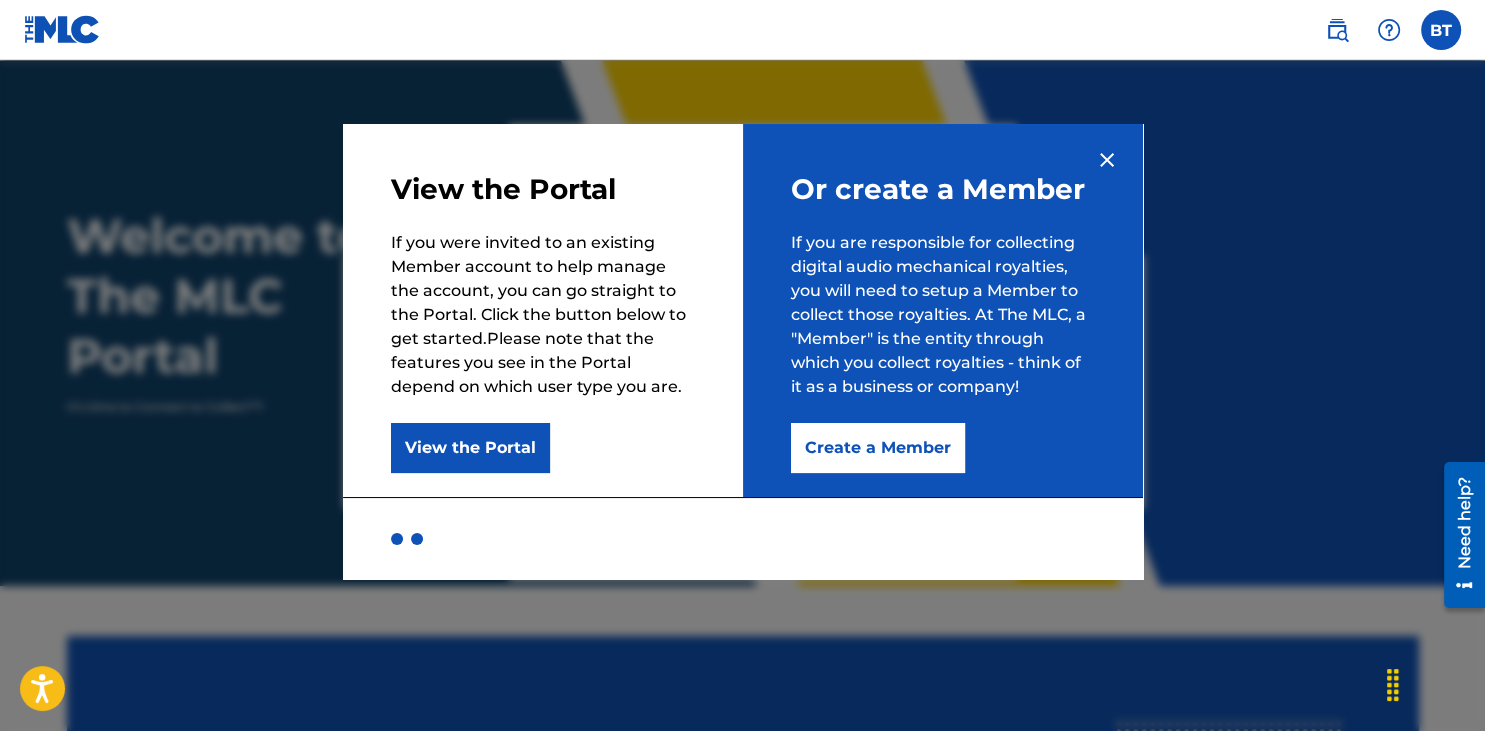click on "View the Portal" at bounding box center (470, 448) 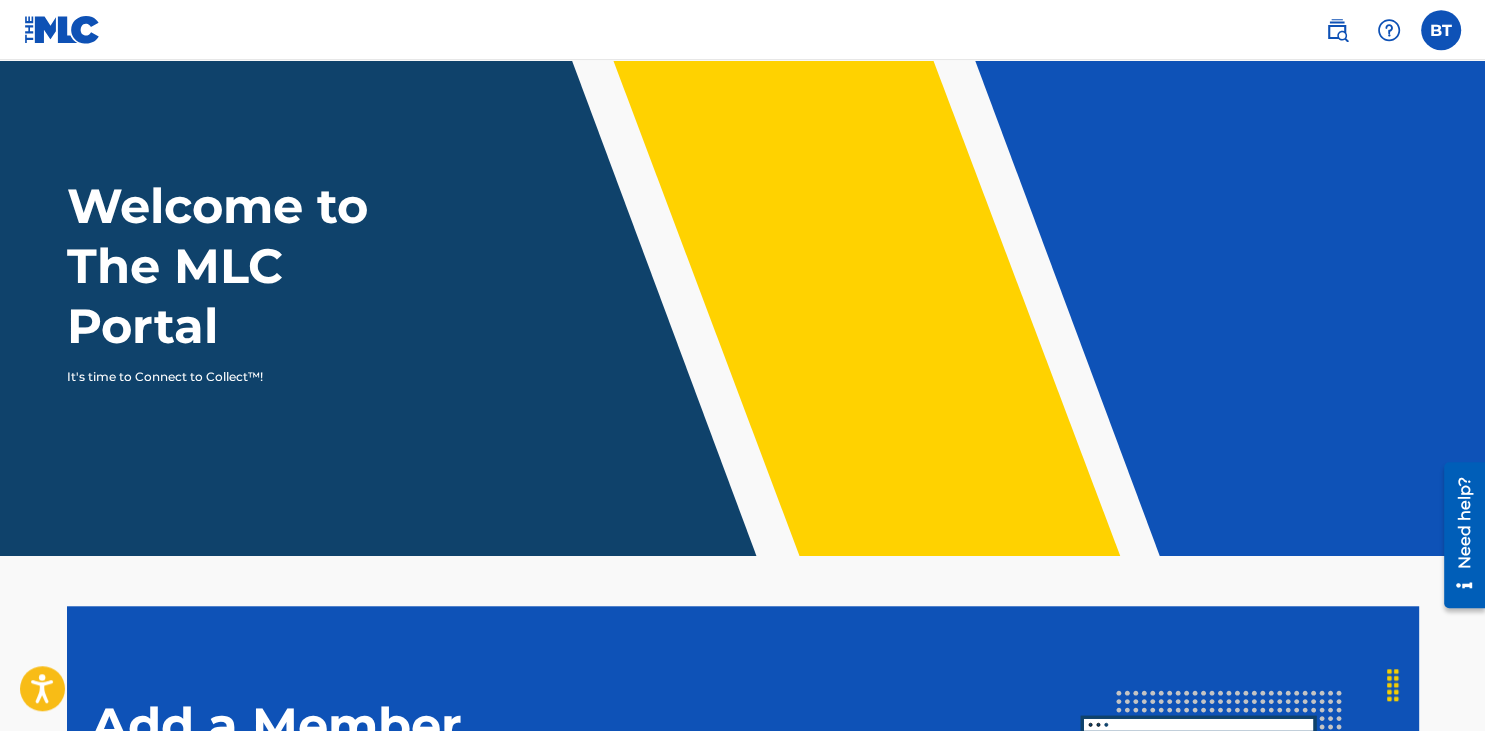 scroll, scrollTop: 415, scrollLeft: 0, axis: vertical 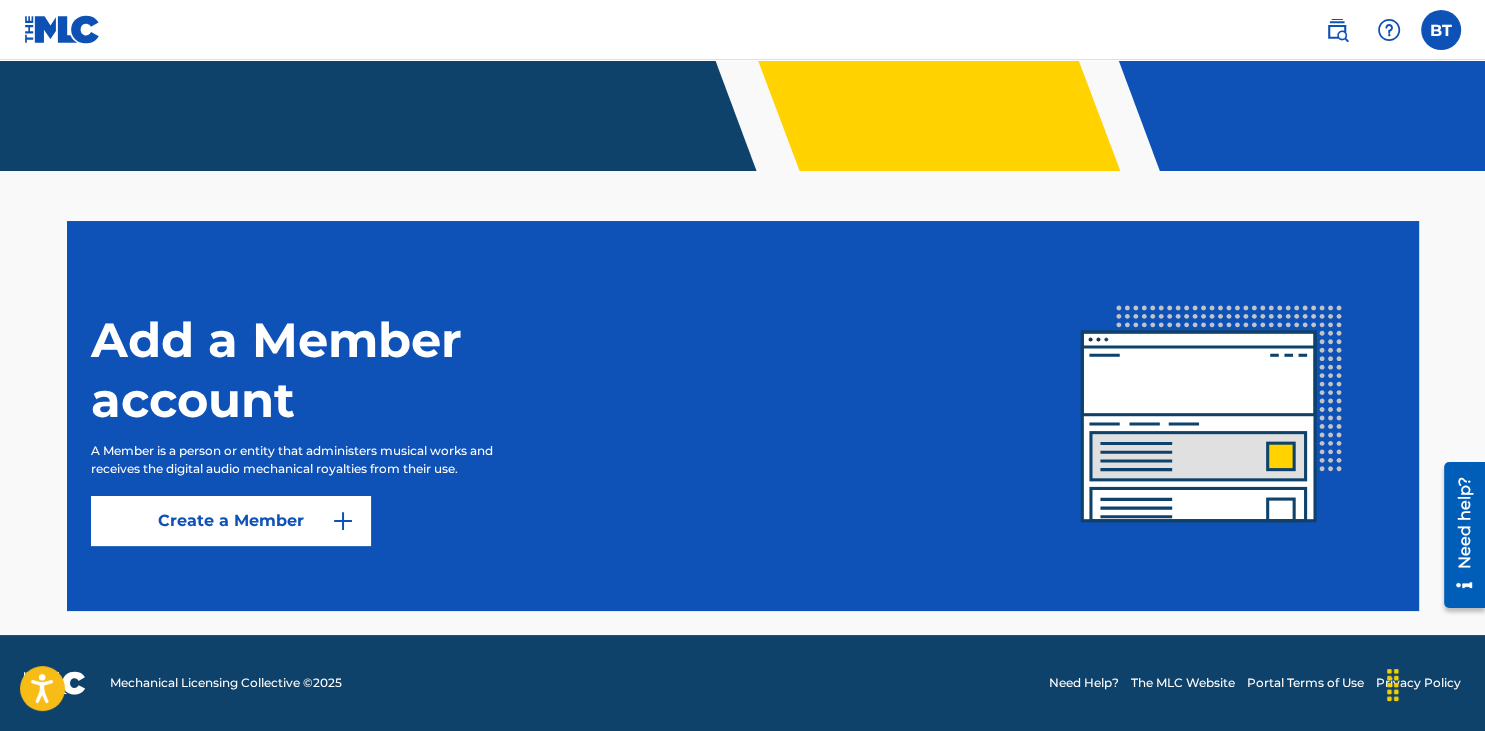 click on "Create a Member" at bounding box center (231, 521) 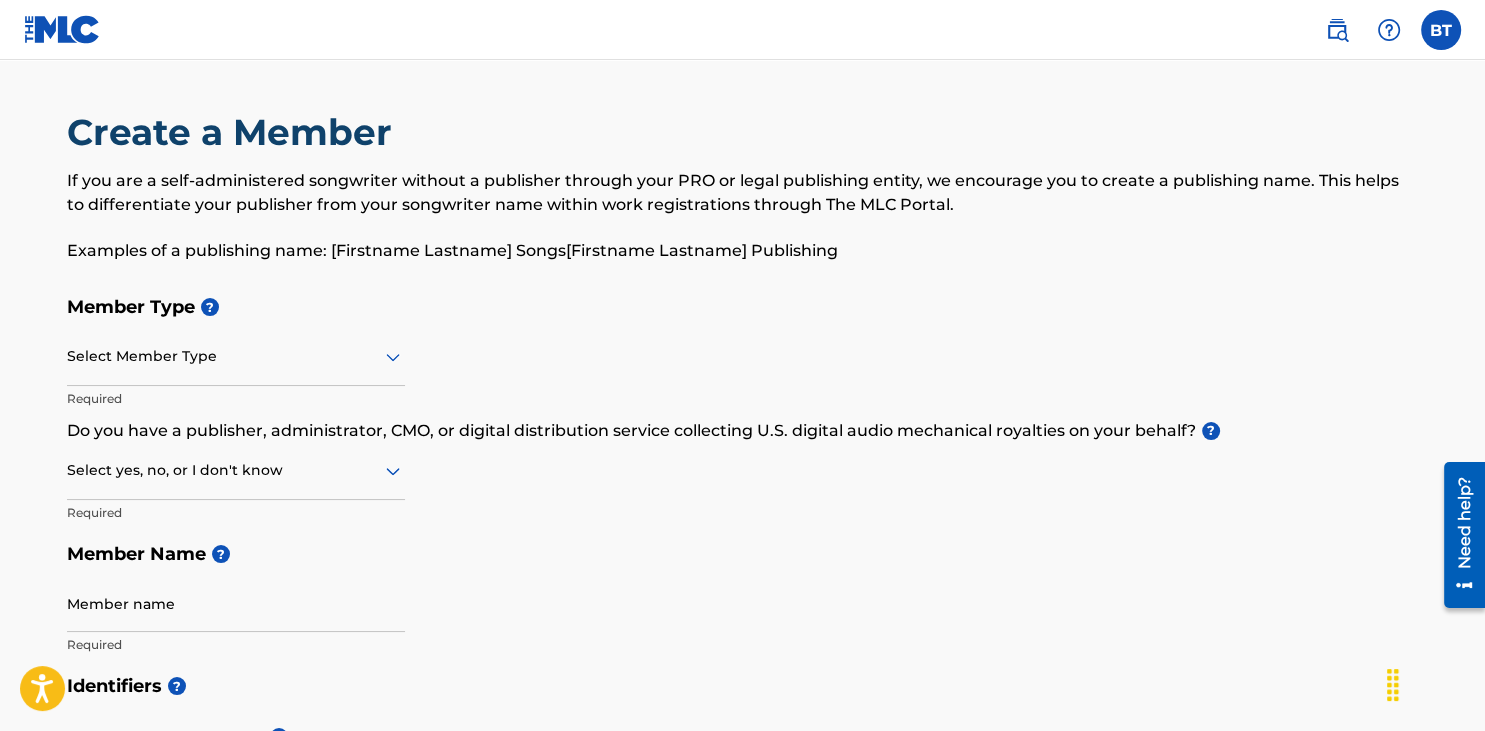 click at bounding box center [236, 356] 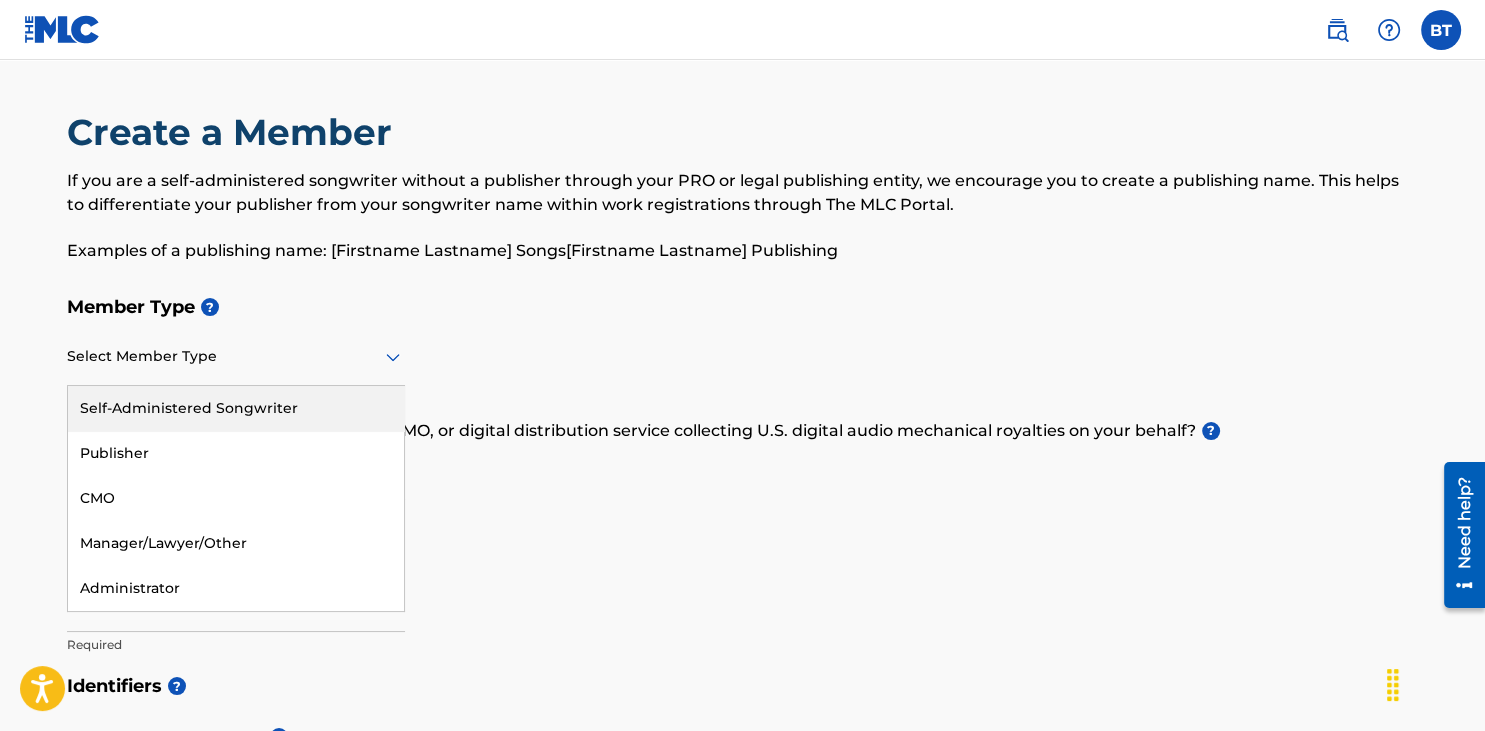 click on "Self-Administered Songwriter" at bounding box center (236, 408) 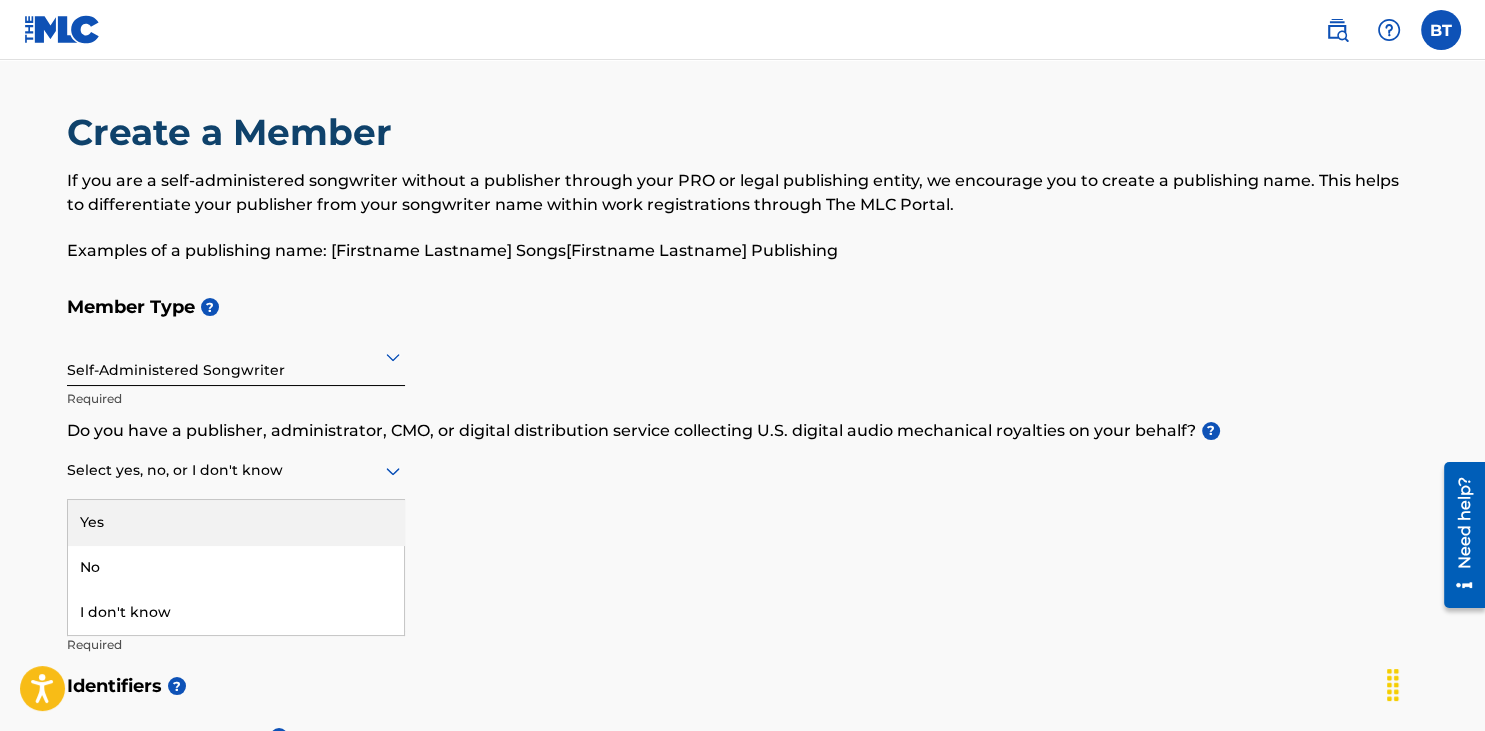 click at bounding box center [236, 470] 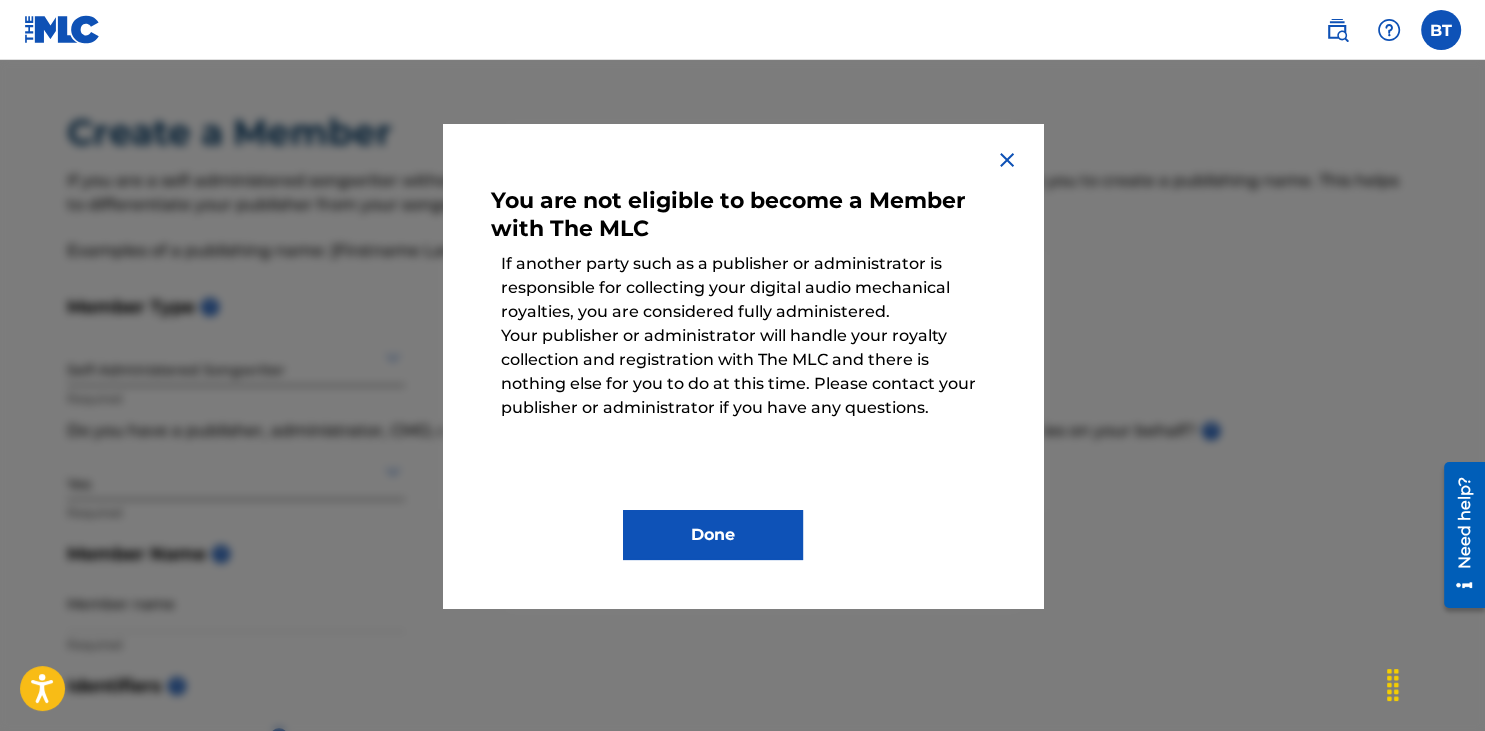 click on "Done" at bounding box center (713, 535) 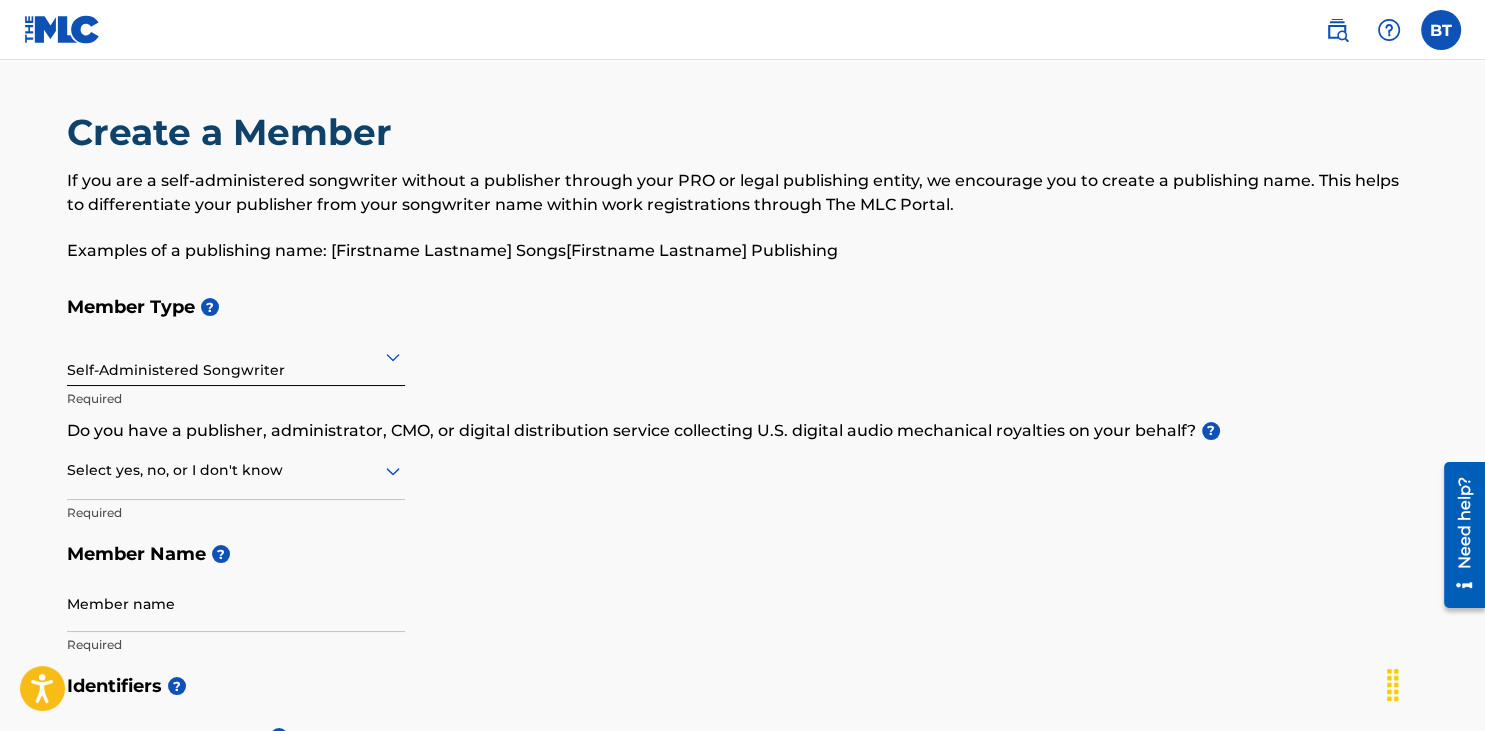 scroll, scrollTop: 105, scrollLeft: 0, axis: vertical 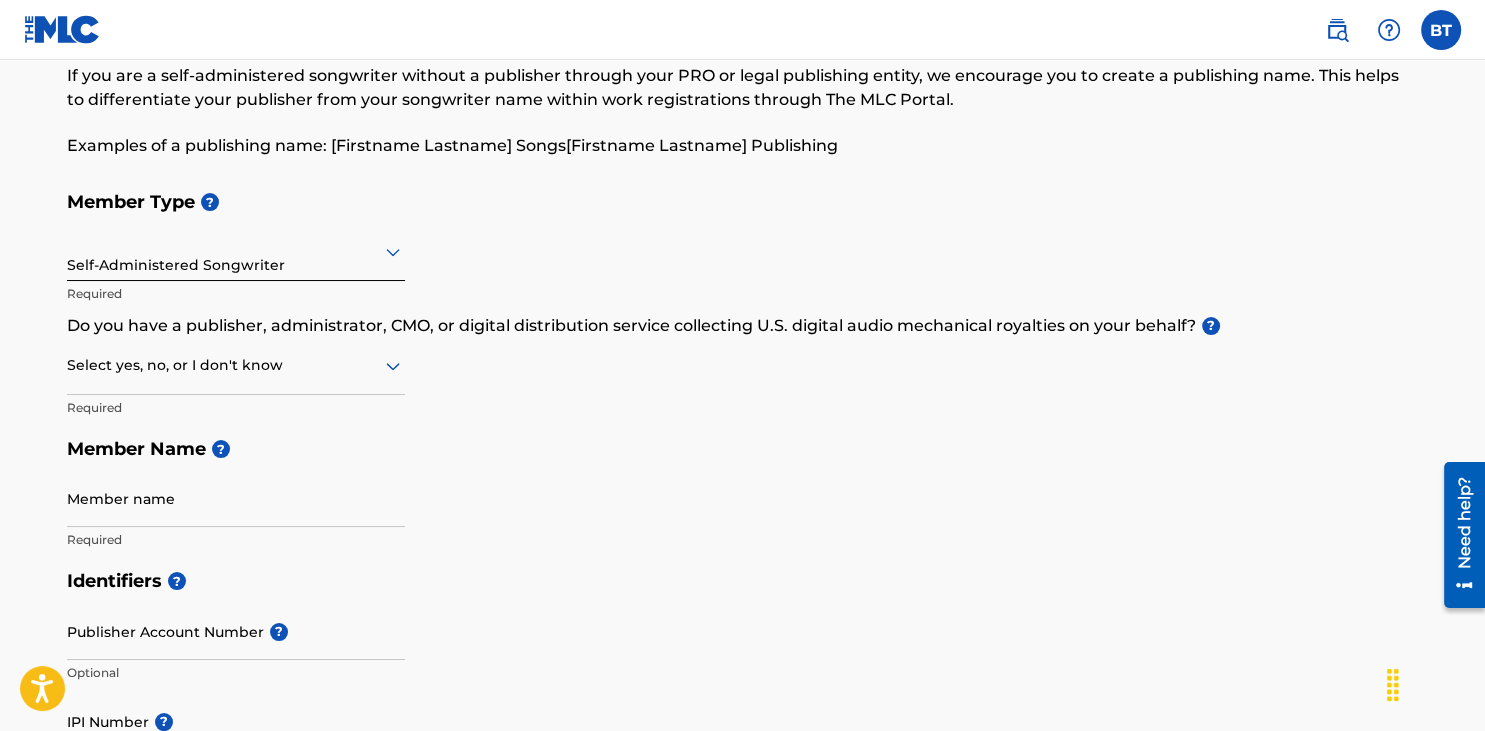 click 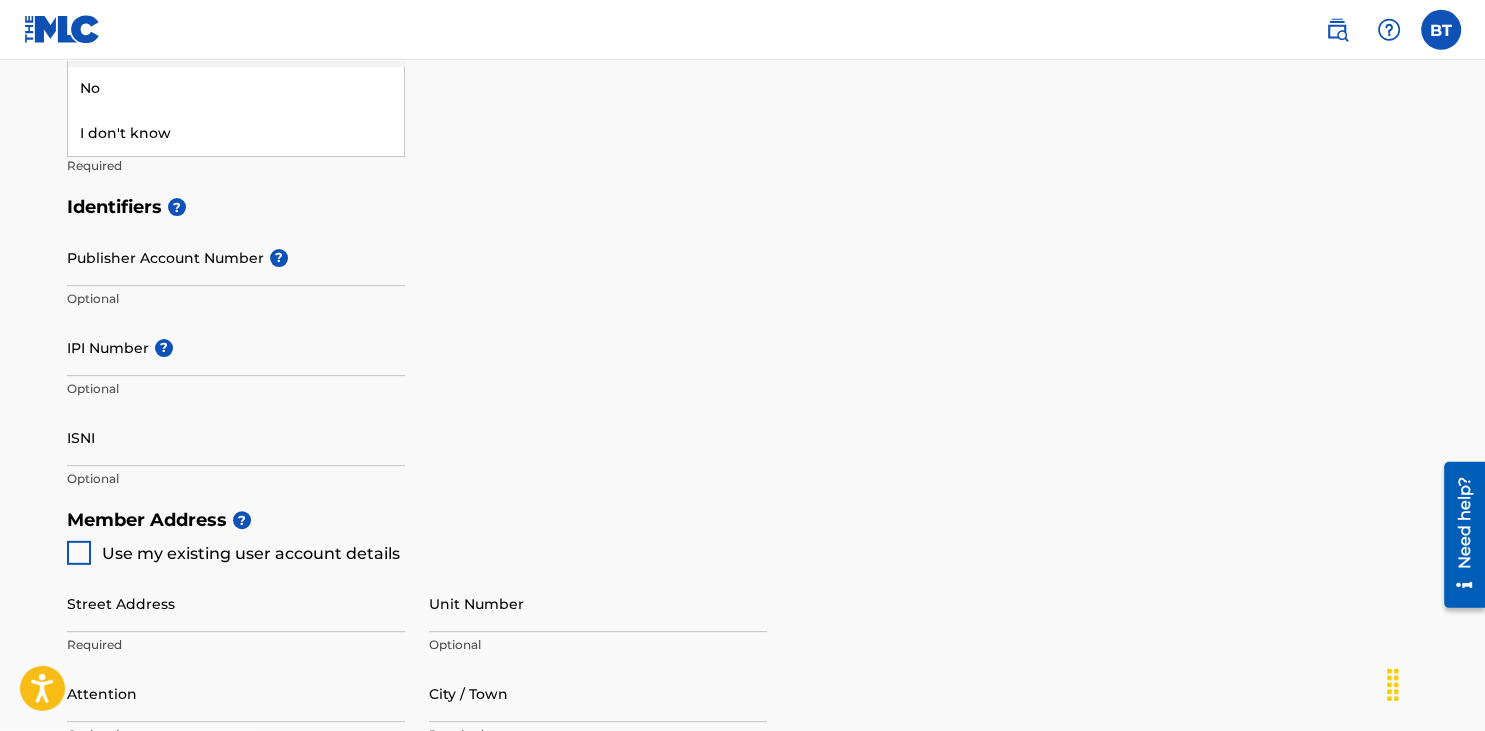 scroll, scrollTop: 422, scrollLeft: 0, axis: vertical 